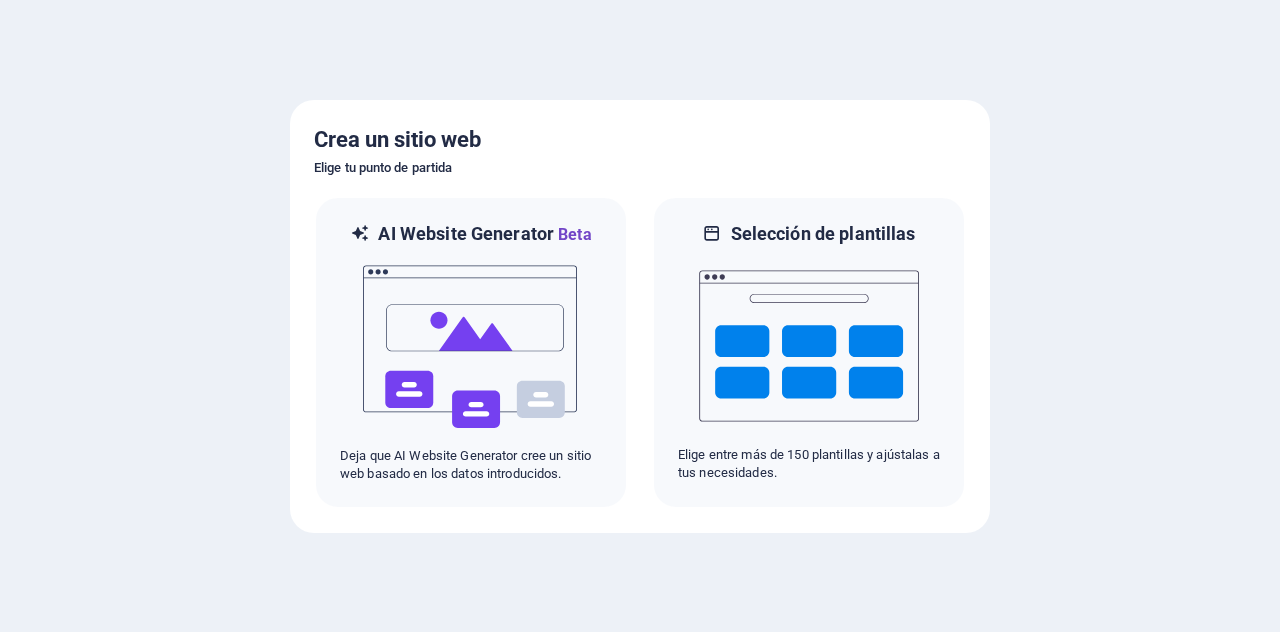 scroll, scrollTop: 0, scrollLeft: 0, axis: both 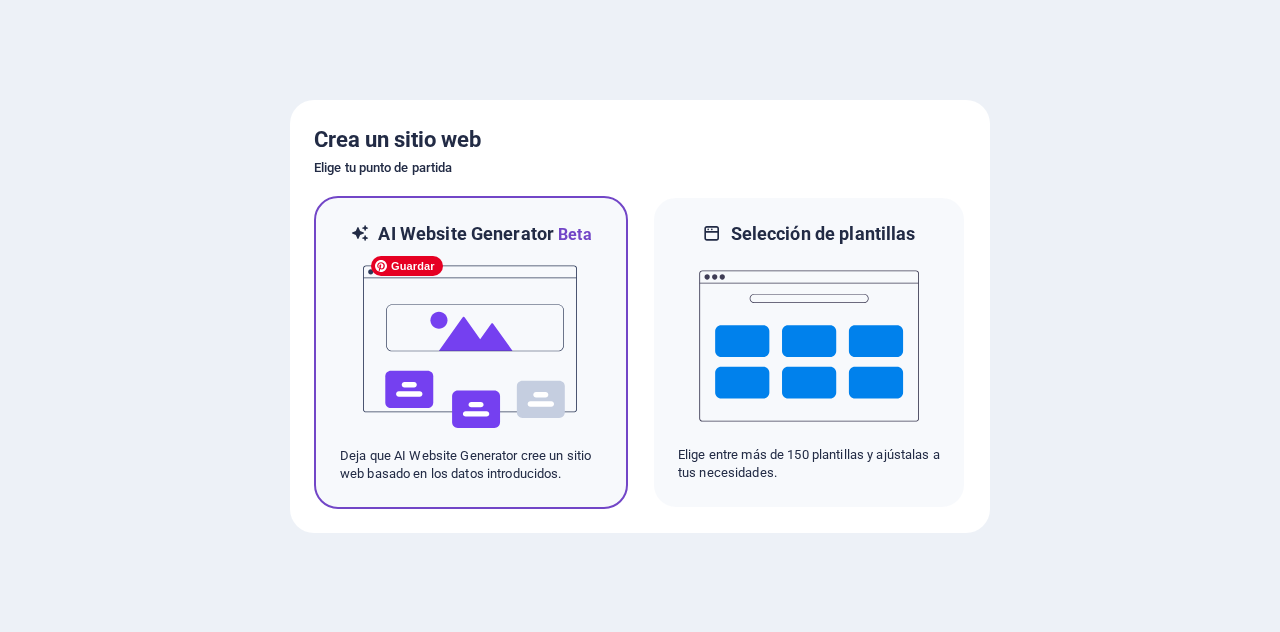click at bounding box center [471, 347] 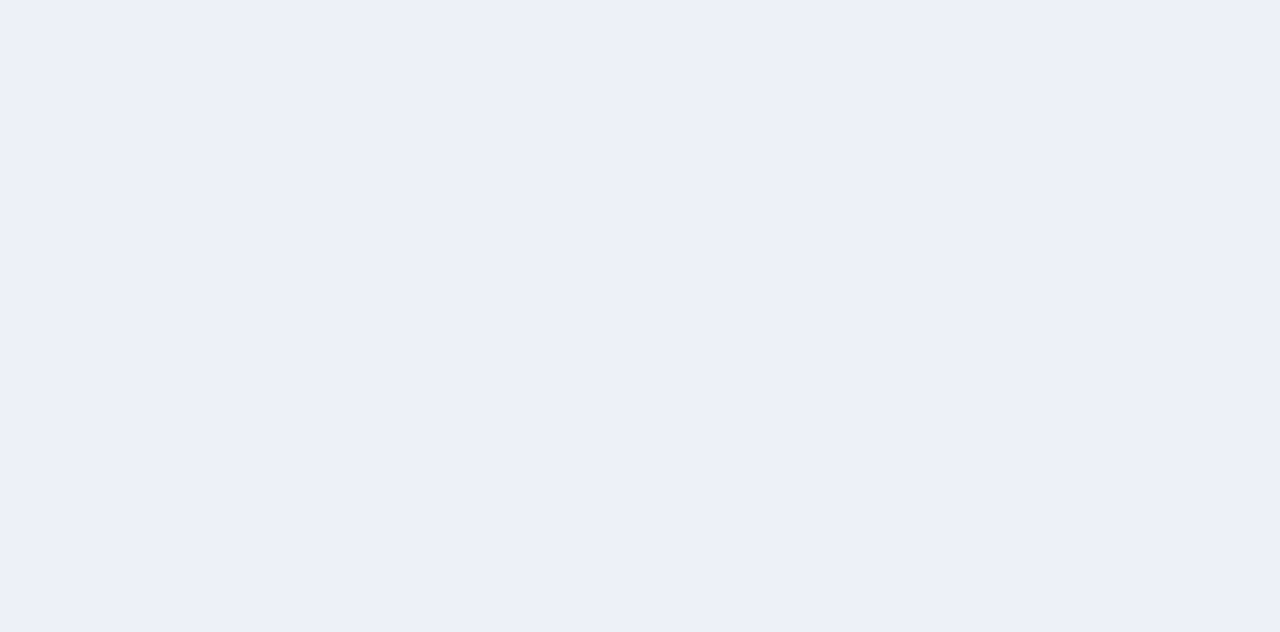 scroll, scrollTop: 0, scrollLeft: 0, axis: both 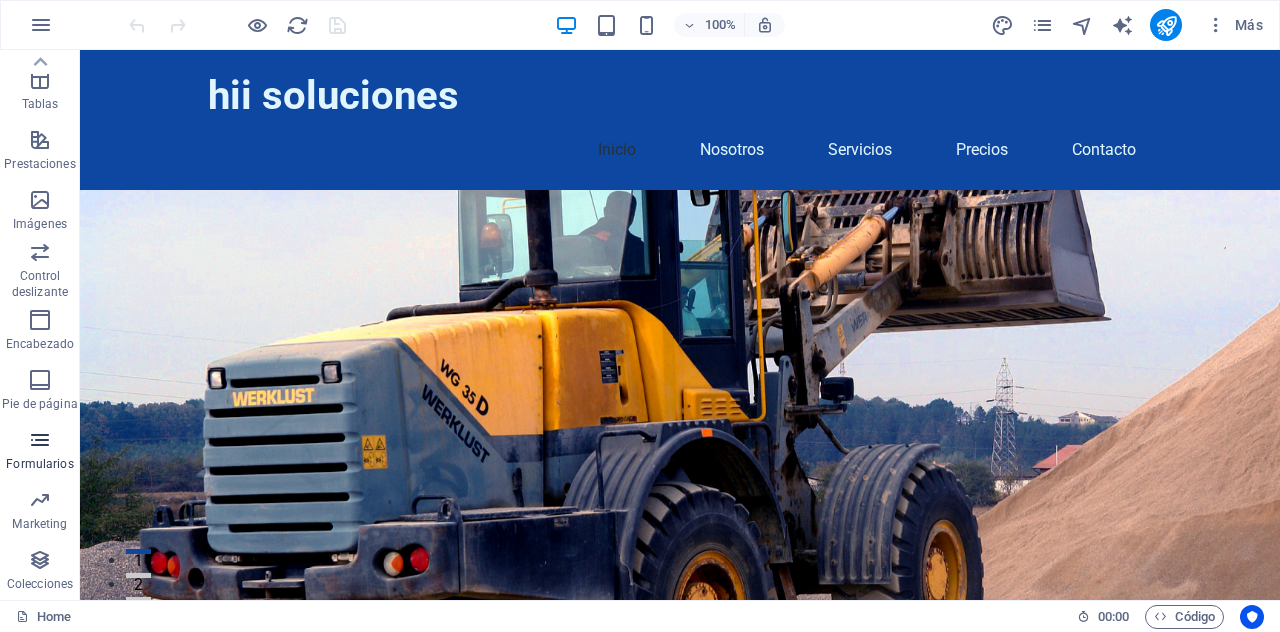 click at bounding box center [40, 440] 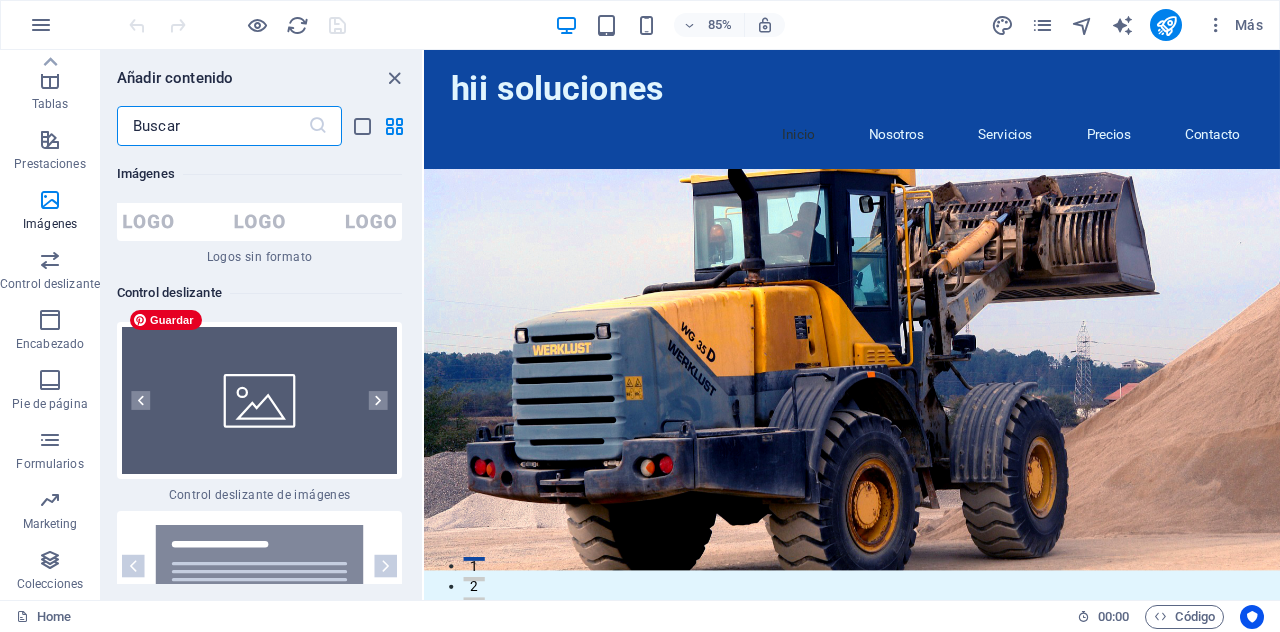 scroll, scrollTop: 22602, scrollLeft: 0, axis: vertical 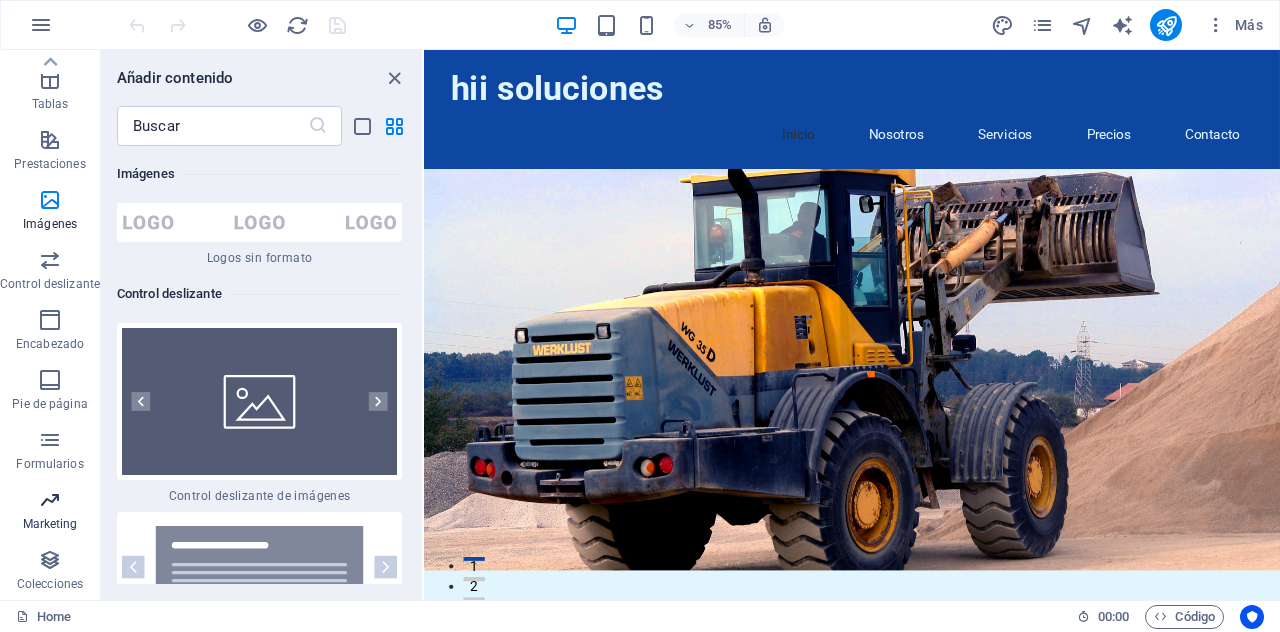 click at bounding box center (50, 500) 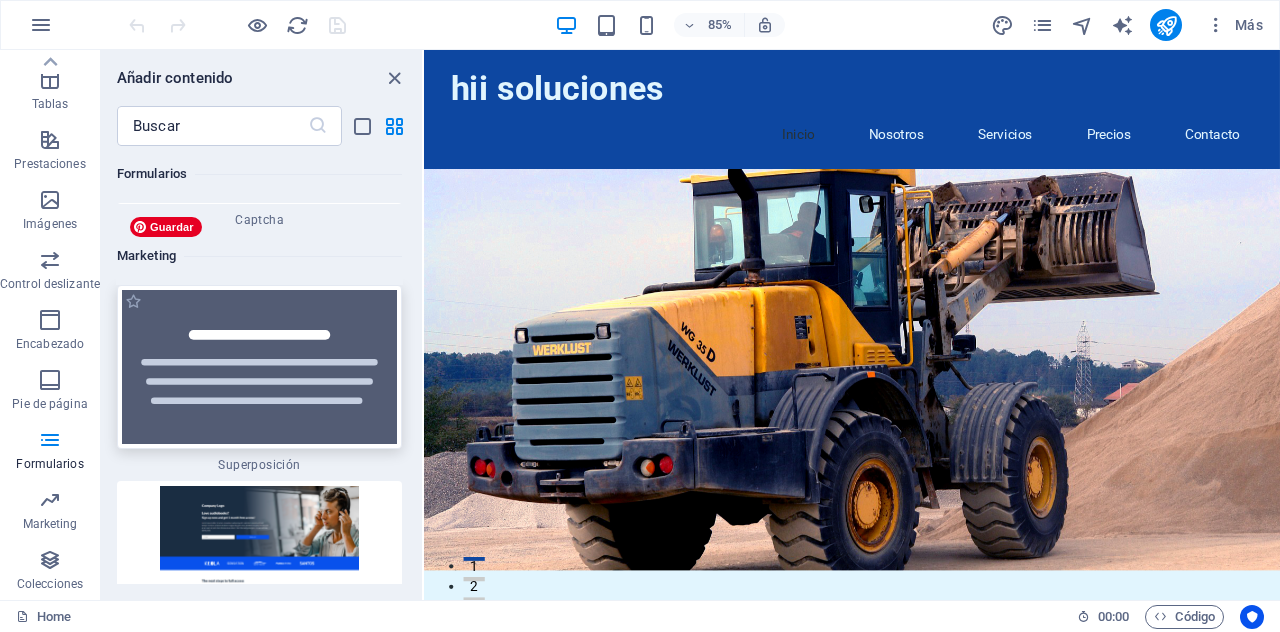 scroll, scrollTop: 32562, scrollLeft: 0, axis: vertical 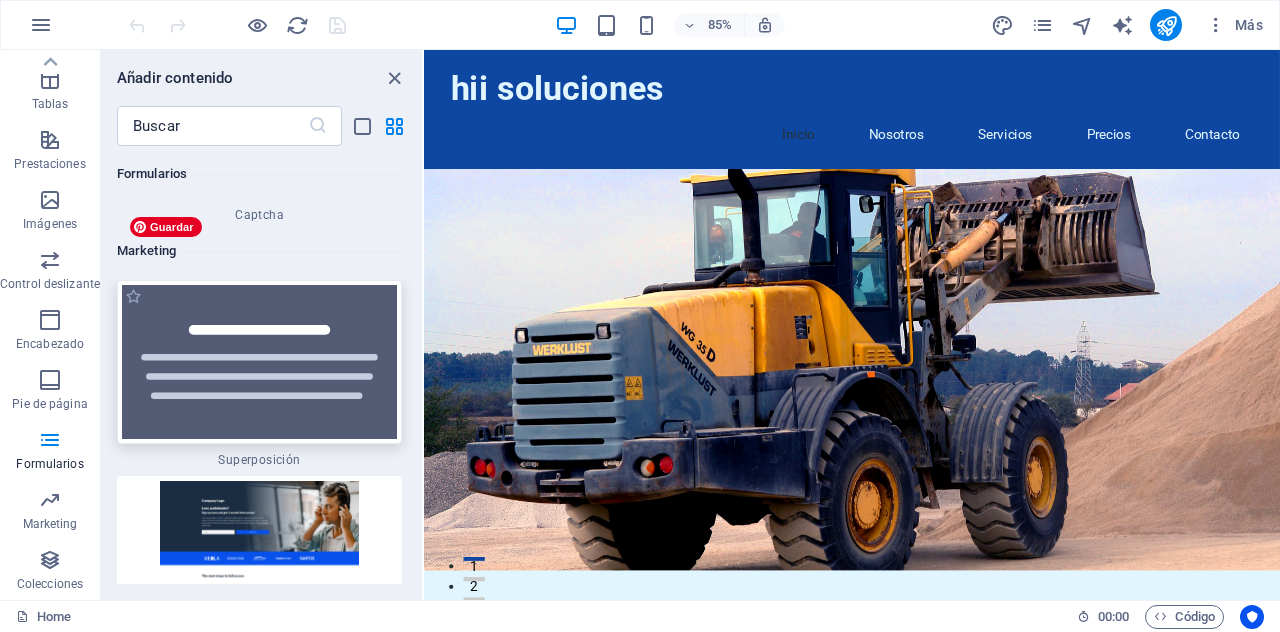 click at bounding box center [259, 362] 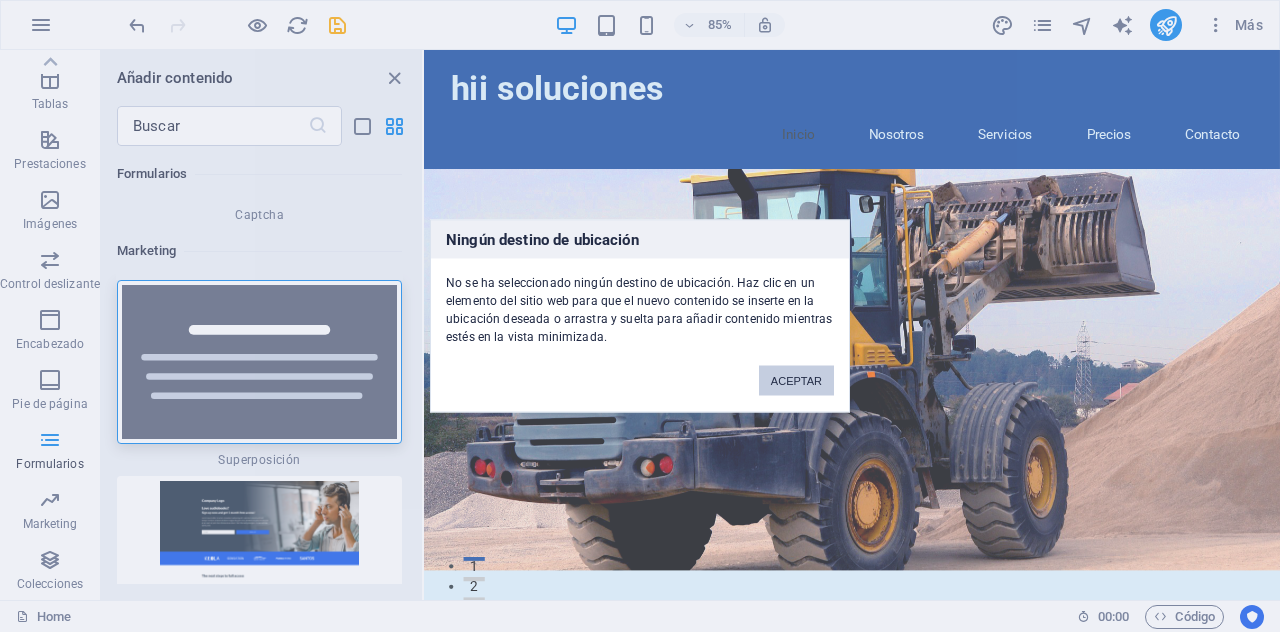 click on "ACEPTAR" at bounding box center (796, 381) 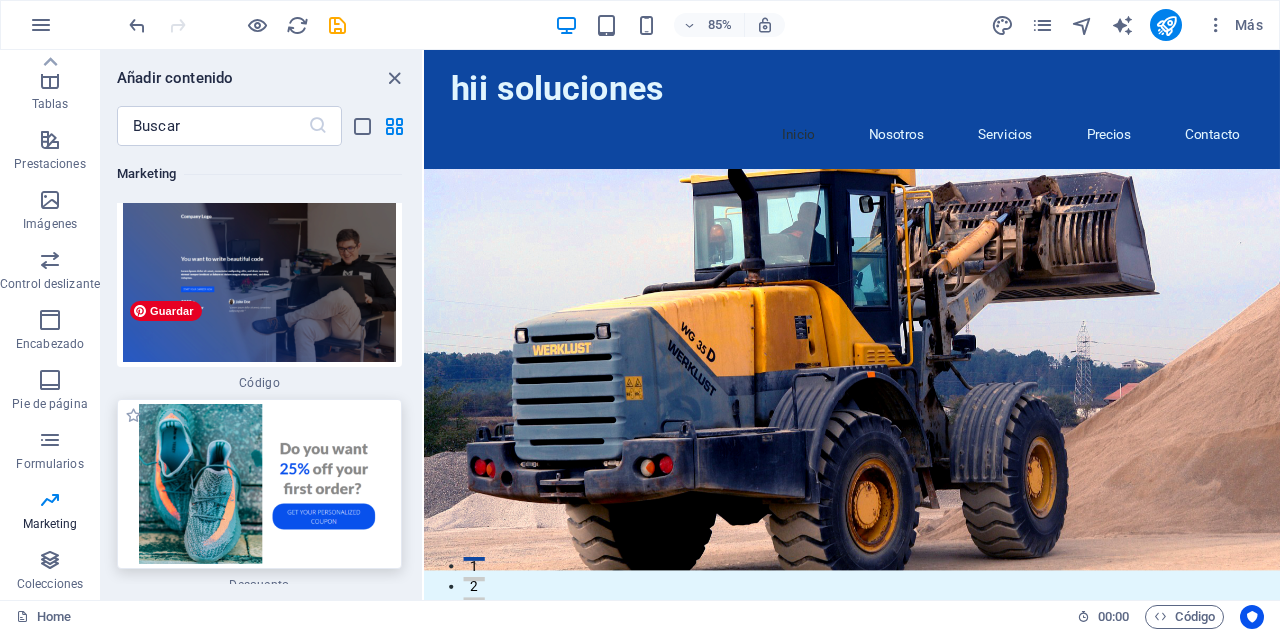 scroll, scrollTop: 35464, scrollLeft: 0, axis: vertical 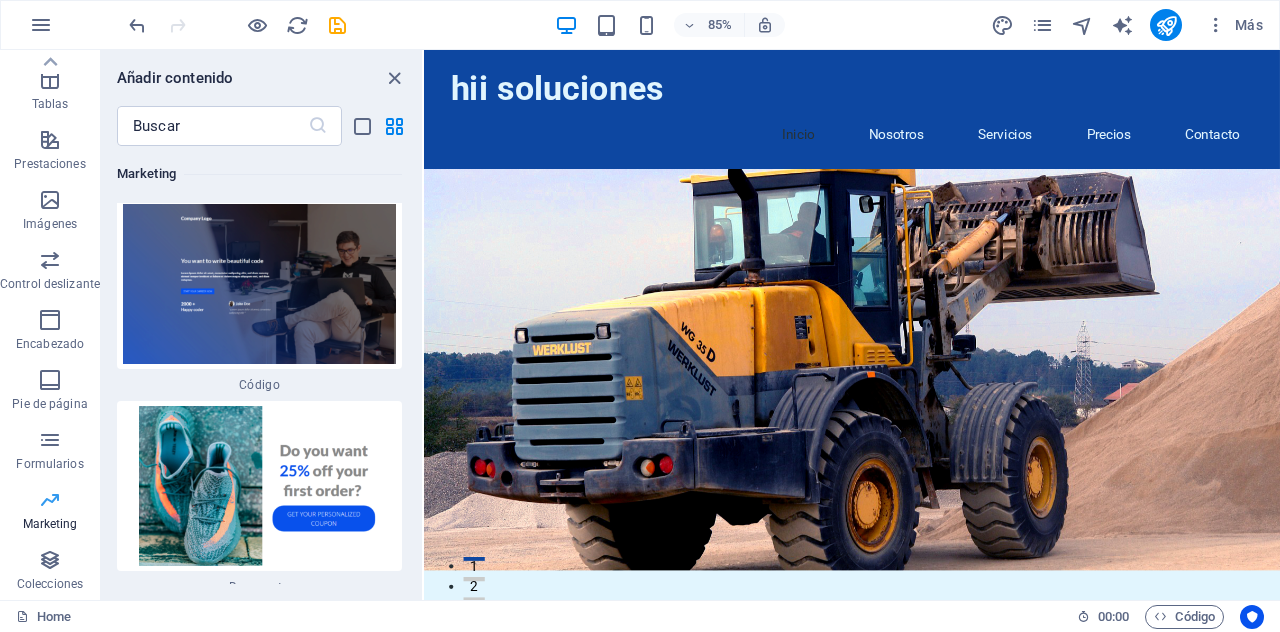 click on "Marketing" at bounding box center (50, 524) 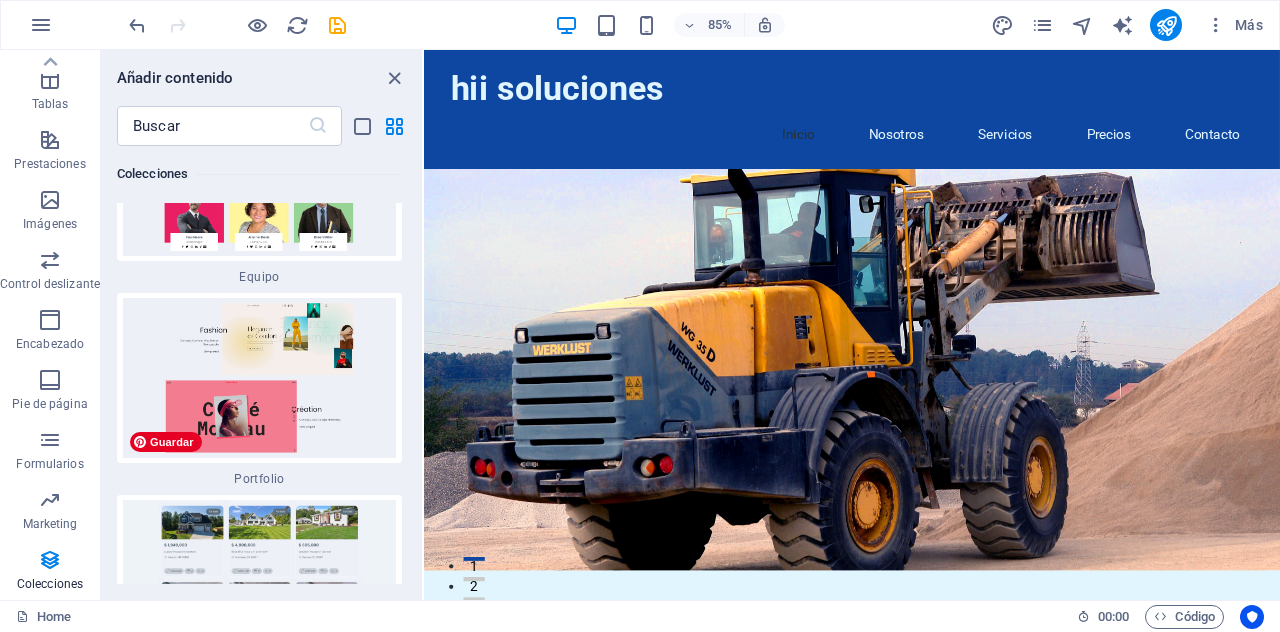 scroll, scrollTop: 37966, scrollLeft: 0, axis: vertical 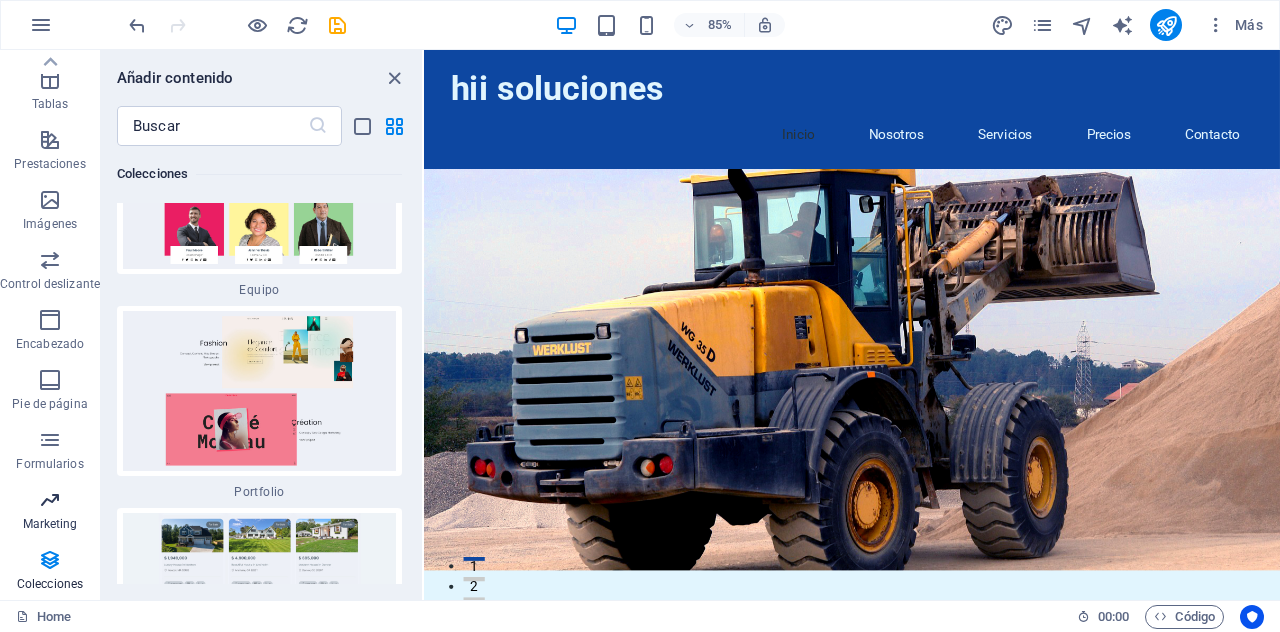 click on "Marketing" at bounding box center [50, 524] 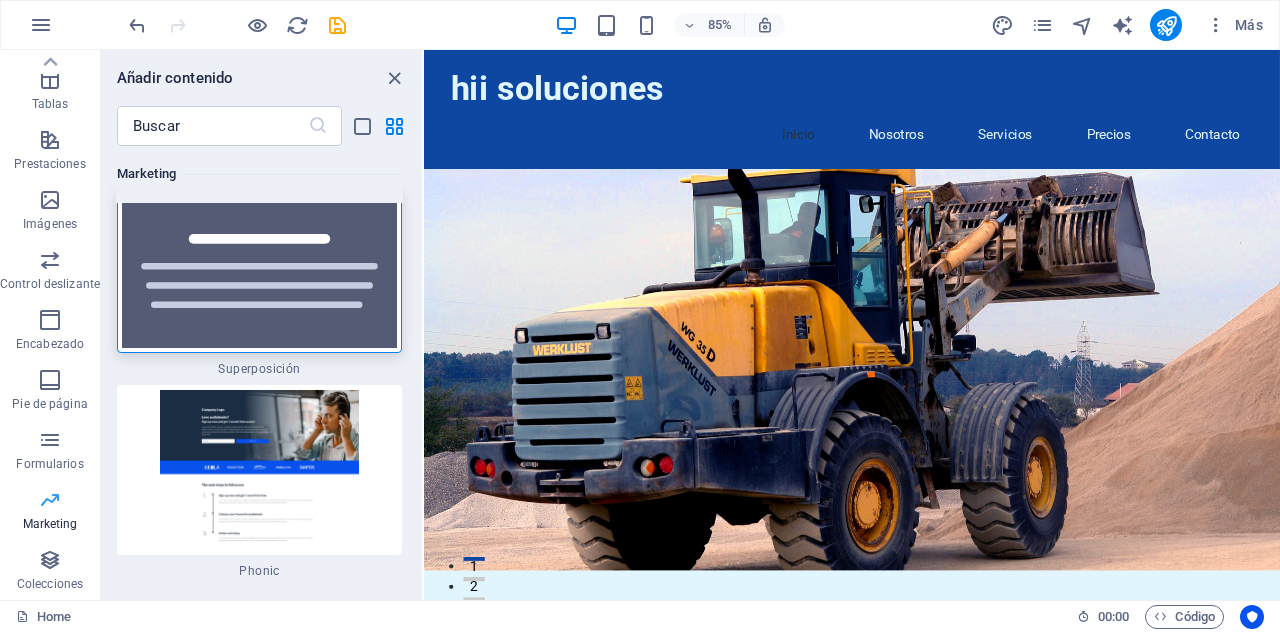 scroll, scrollTop: 32652, scrollLeft: 0, axis: vertical 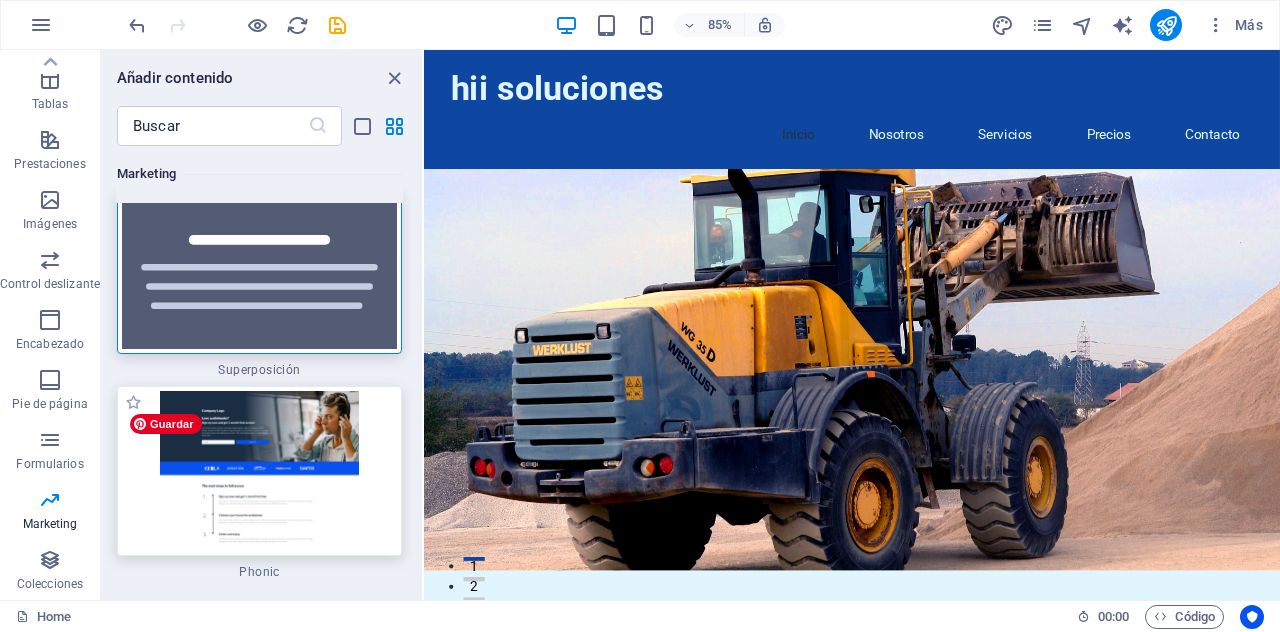 click at bounding box center (259, 471) 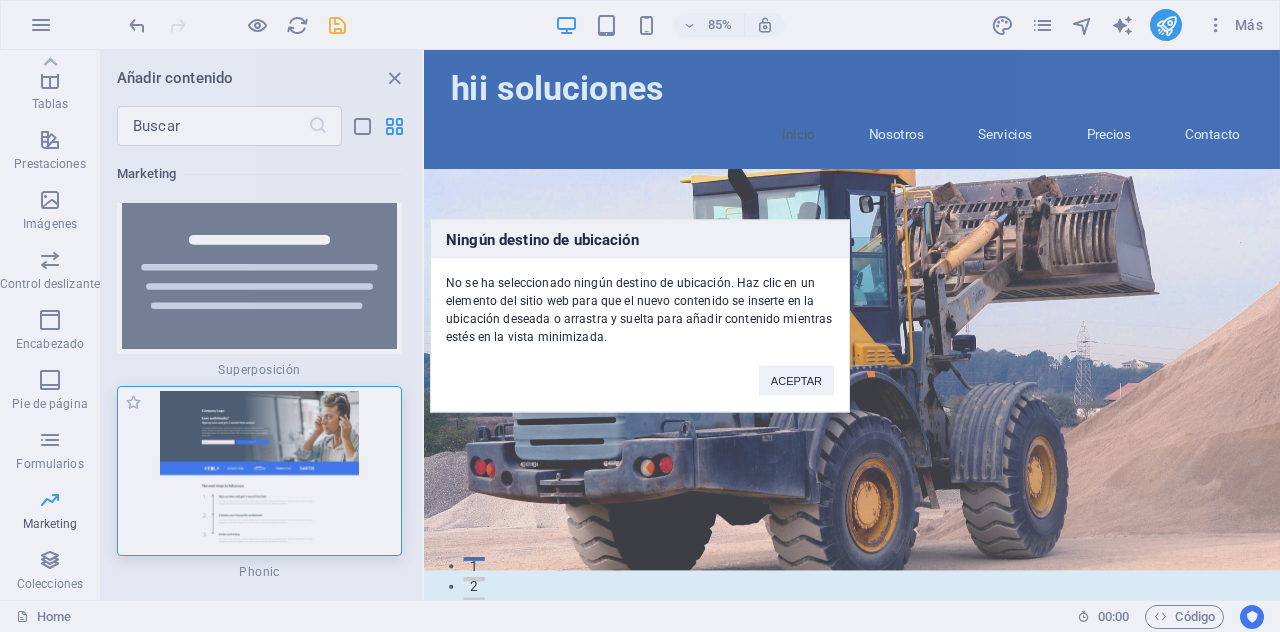 click on "Ningún destino de ubicación No se ha seleccionado ningún destino de ubicación. Haz clic en un elemento del sitio web para que el nuevo contenido se inserte en la ubicación deseada o arrastra y suelta para añadir contenido mientras estés en la vista minimizada. ACEPTAR" at bounding box center [640, 316] 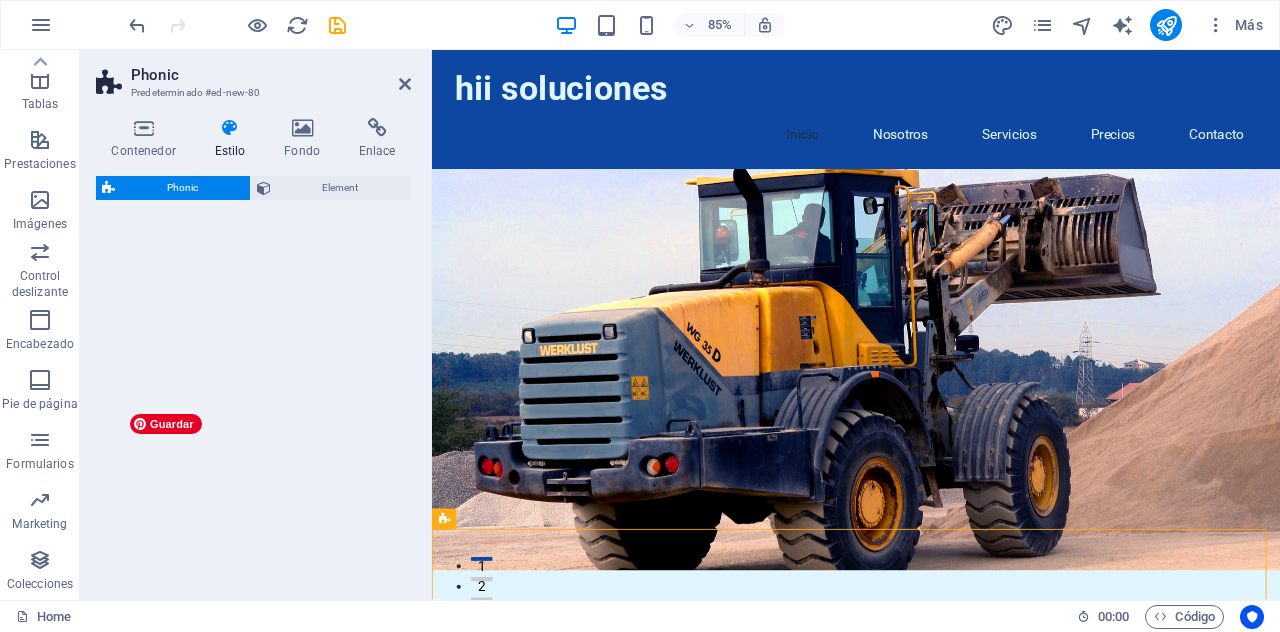 select on "%" 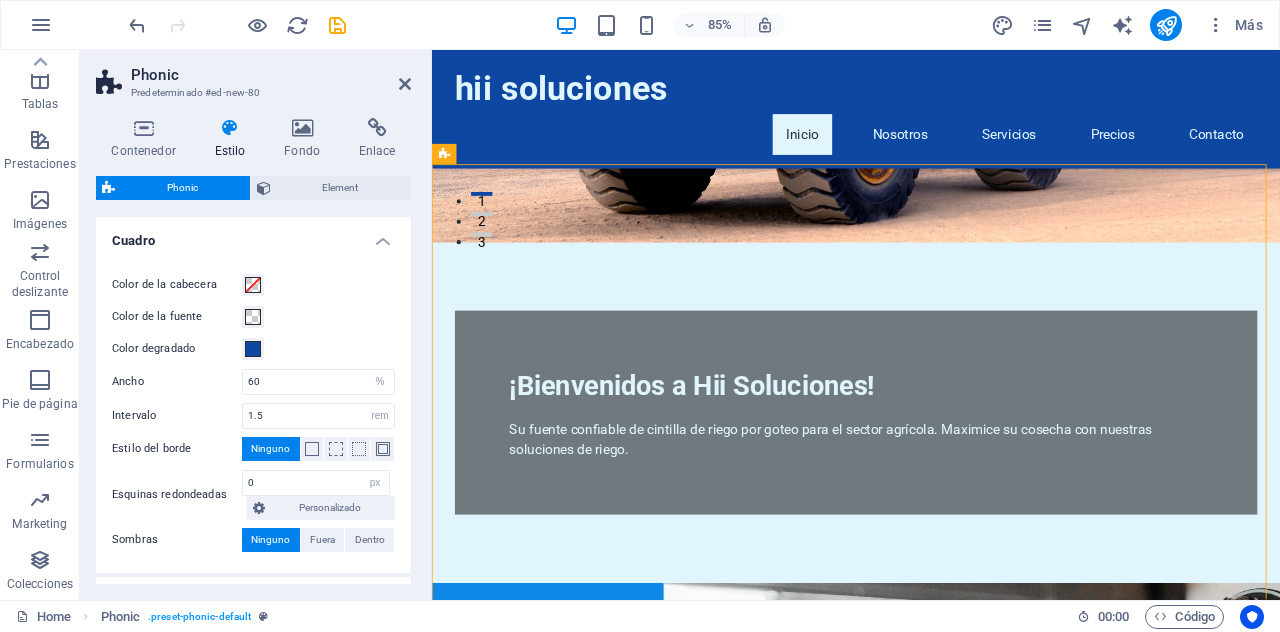 scroll, scrollTop: 427, scrollLeft: 0, axis: vertical 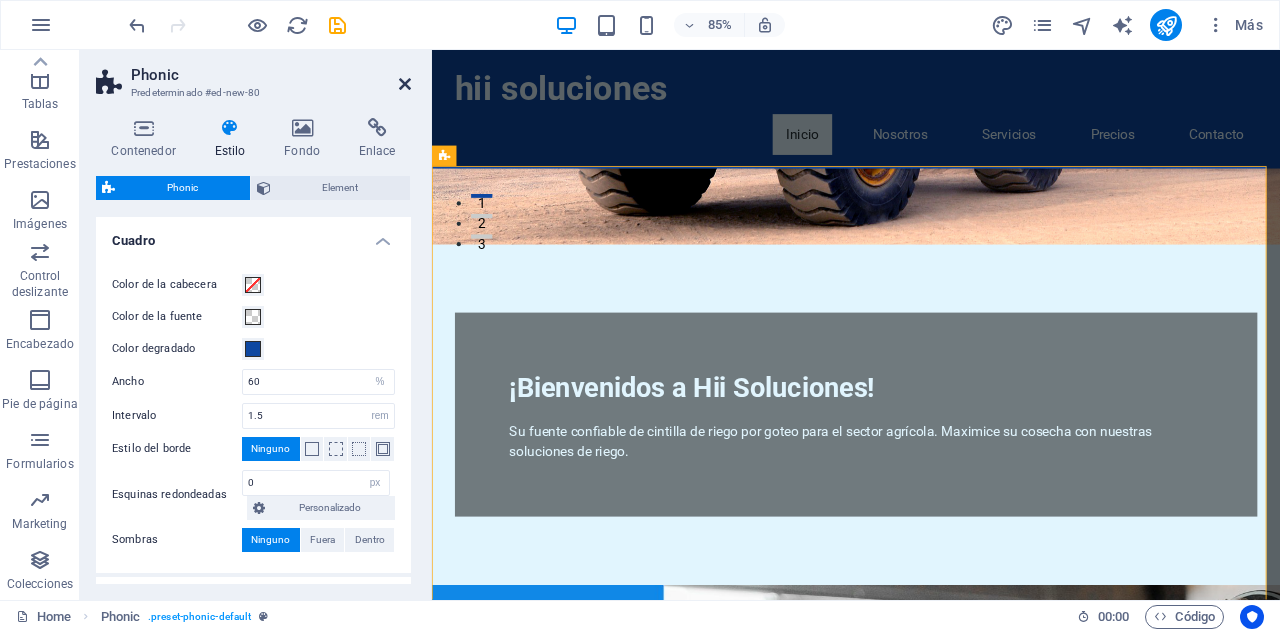 click at bounding box center (405, 84) 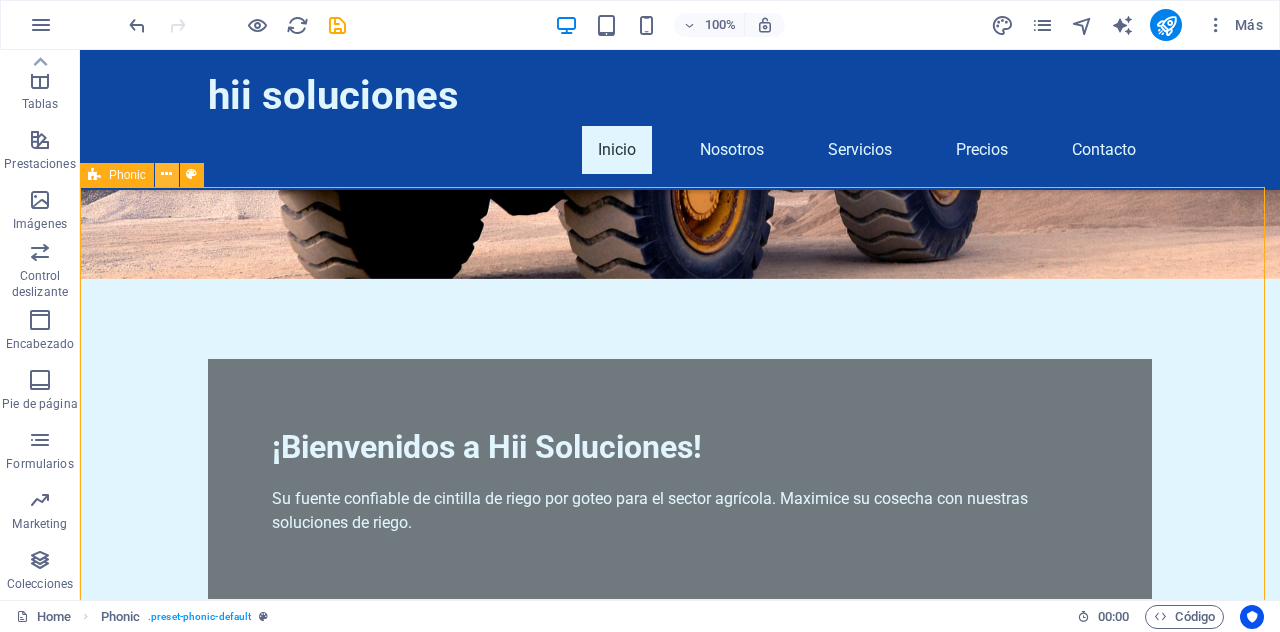 click at bounding box center (166, 174) 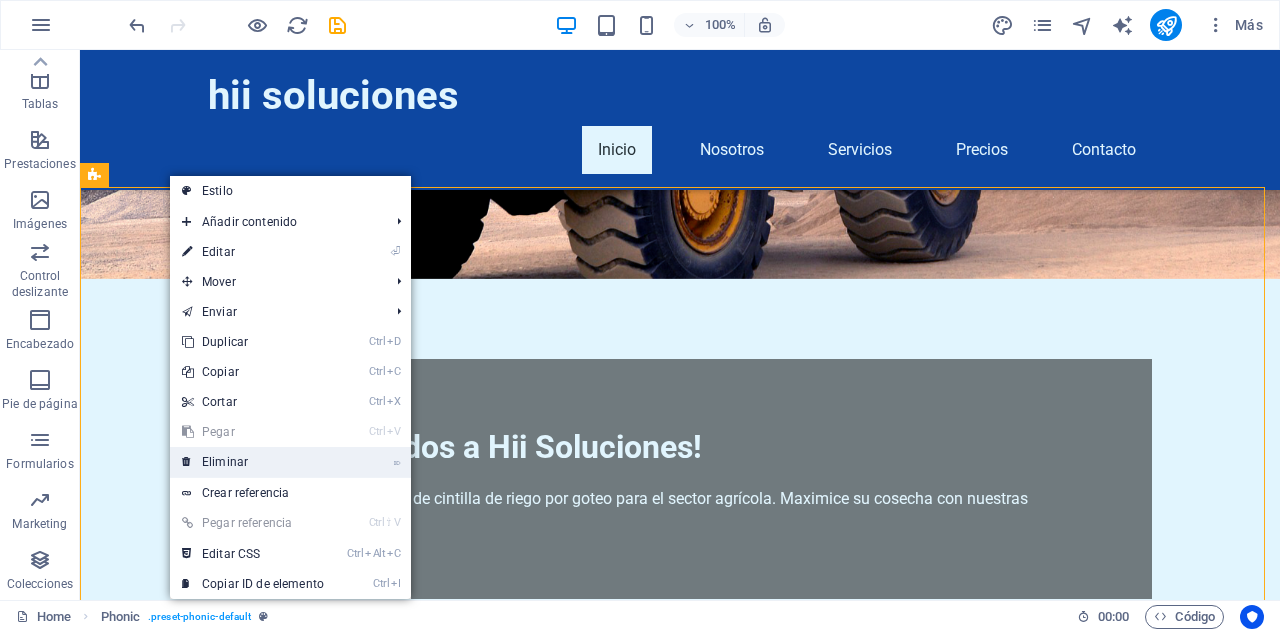 click on "⌦  Eliminar" at bounding box center [253, 462] 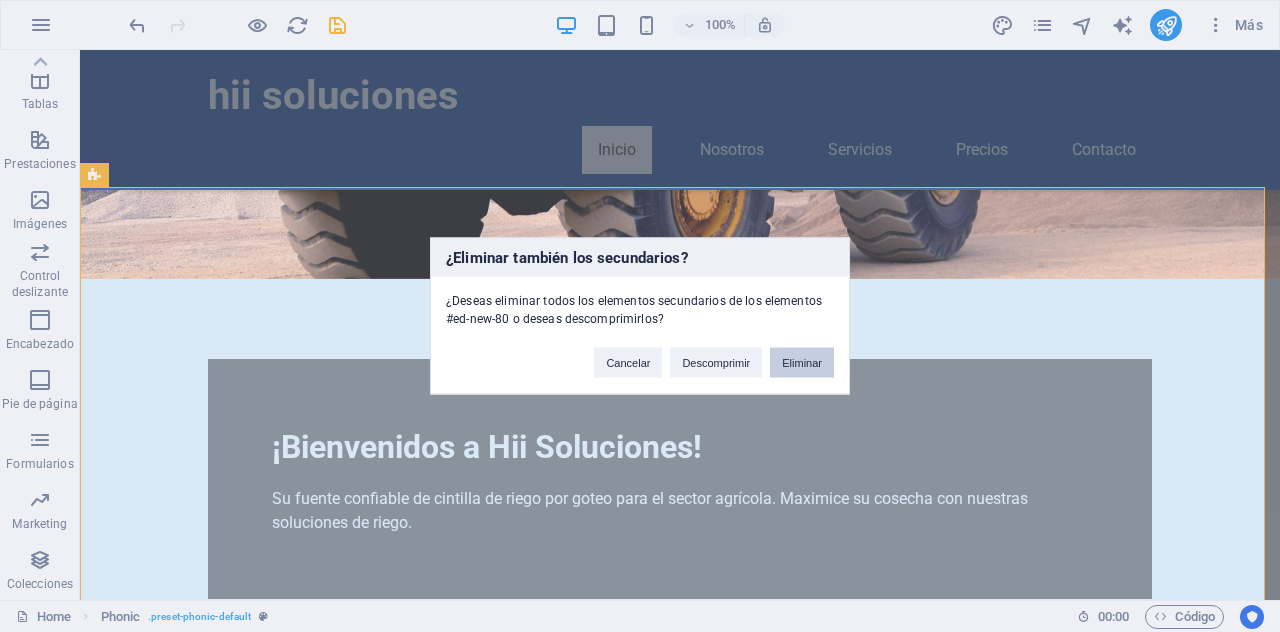 click on "Eliminar" at bounding box center (802, 363) 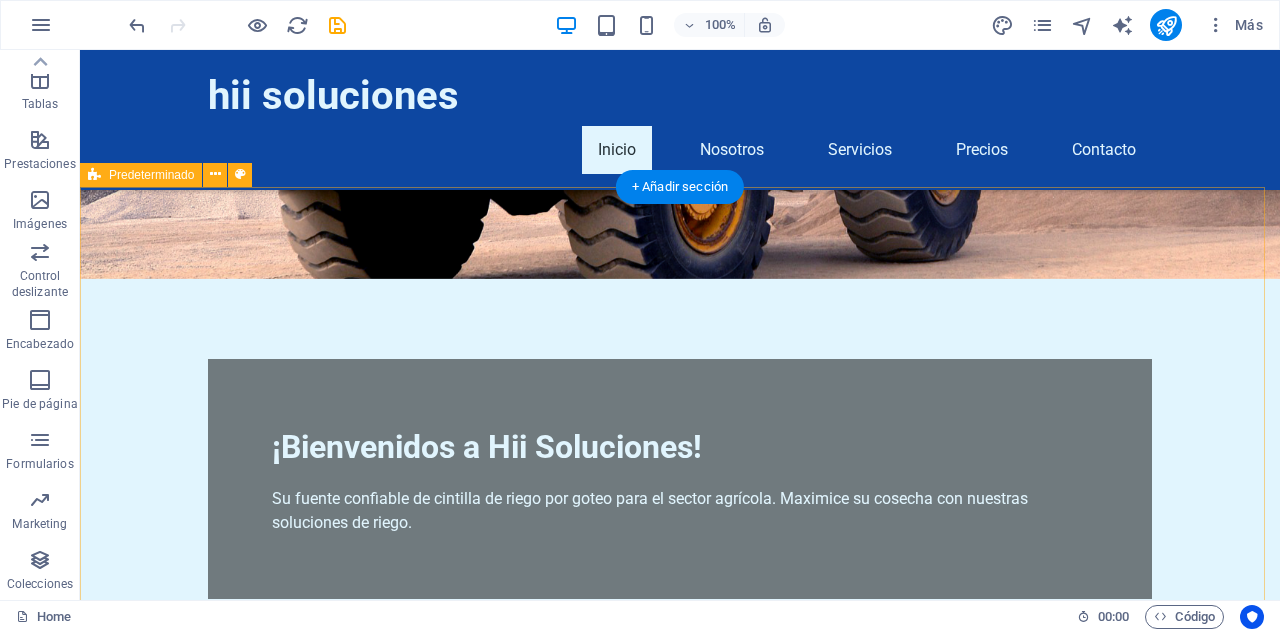 click on "Suelta el contenido aquí o  Añadir elementos  Pegar portapapeles Acerca de Nosotros En Hii Soluciones nos especializamos en la venta al por mayor de cintilla de riego por goteo, diseñada para optimizar el riego en diversos cultivos, incluyendo maíz y hortalizas. También ofrecemos servicio de renta de montacargas para facilitar el manejo de sus insumos agrícolas. Contáctenos para más información sobre nuestros productos y servicios. Conózcanos más" at bounding box center (680, 1143) 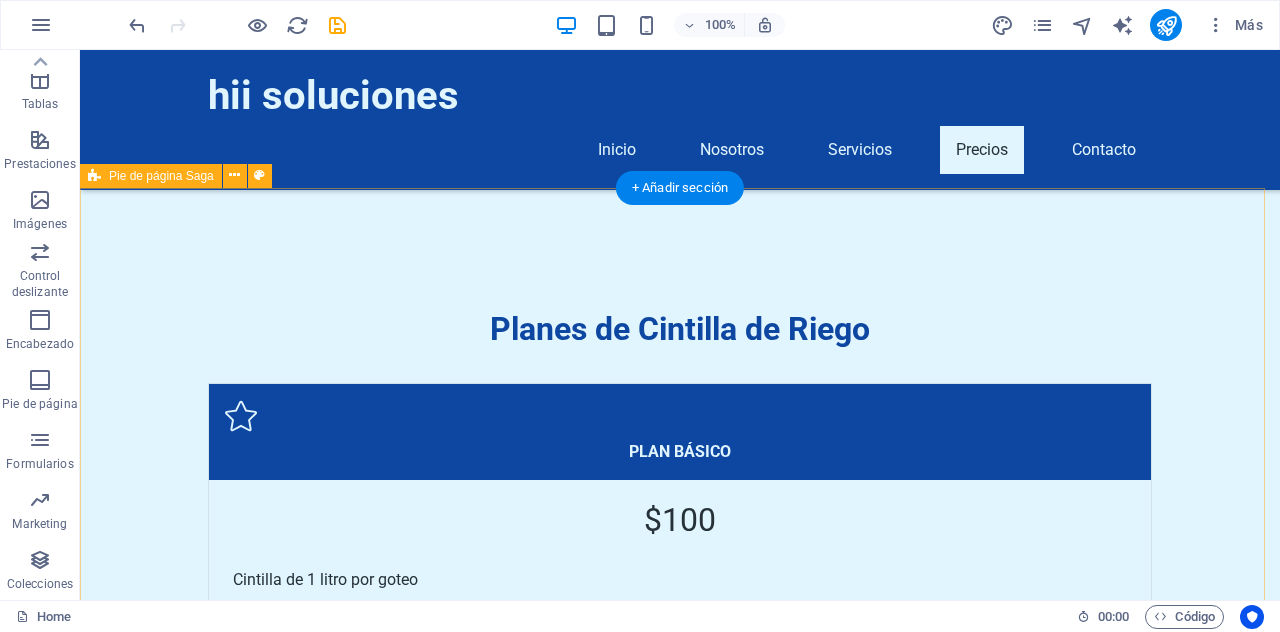 scroll, scrollTop: 3755, scrollLeft: 0, axis: vertical 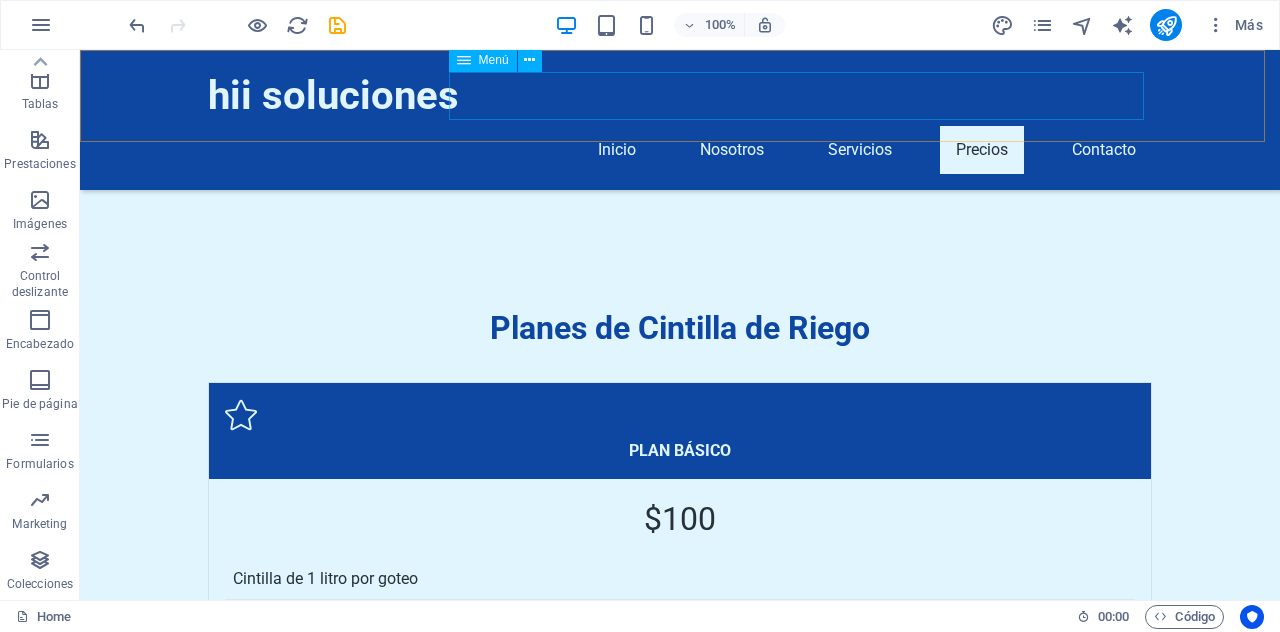 click on "Inicio Nosotros Servicios Precios Contacto" at bounding box center (680, 150) 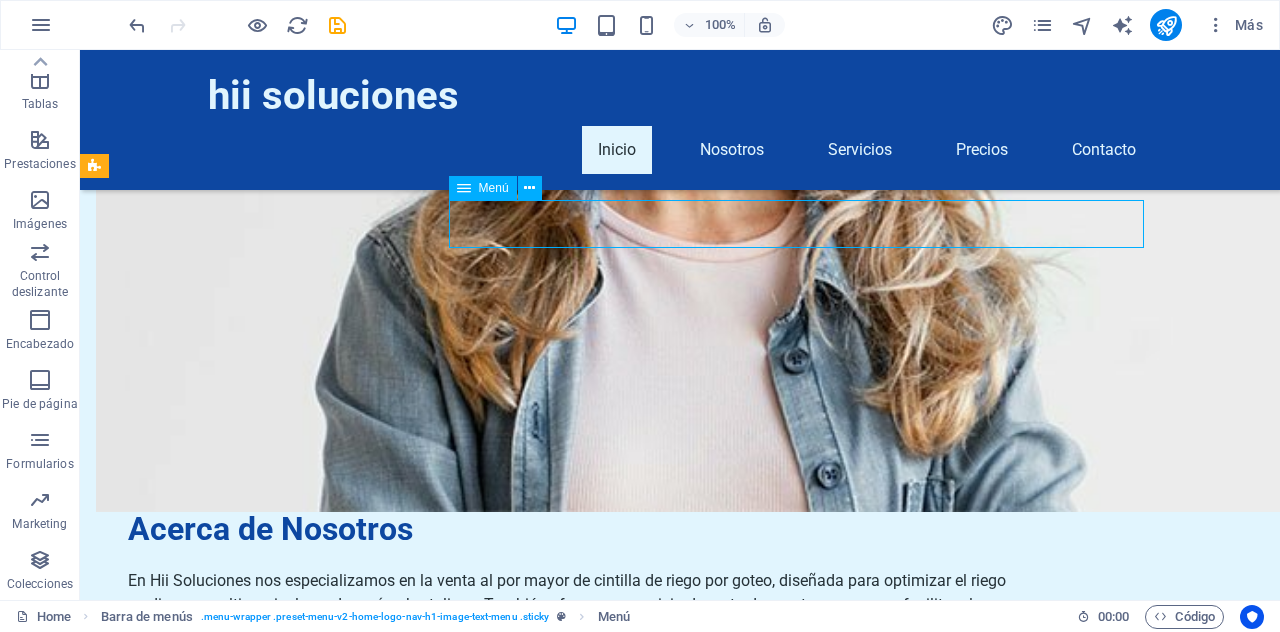 scroll, scrollTop: 1097, scrollLeft: 0, axis: vertical 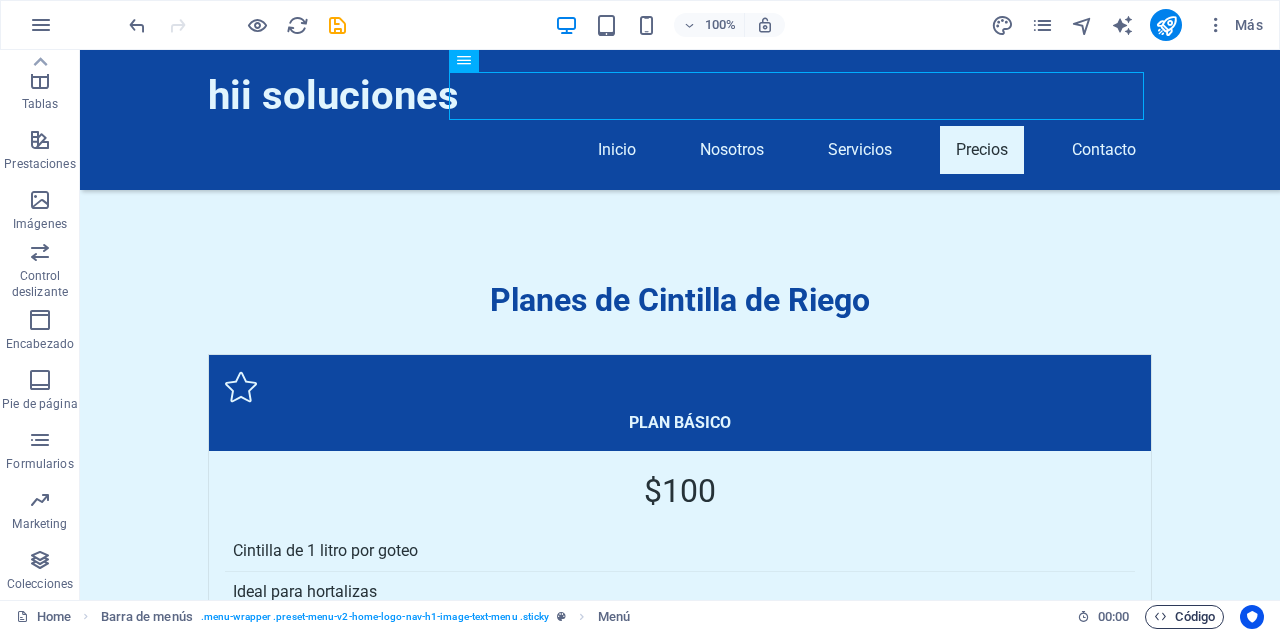 click on "Código" at bounding box center [1184, 617] 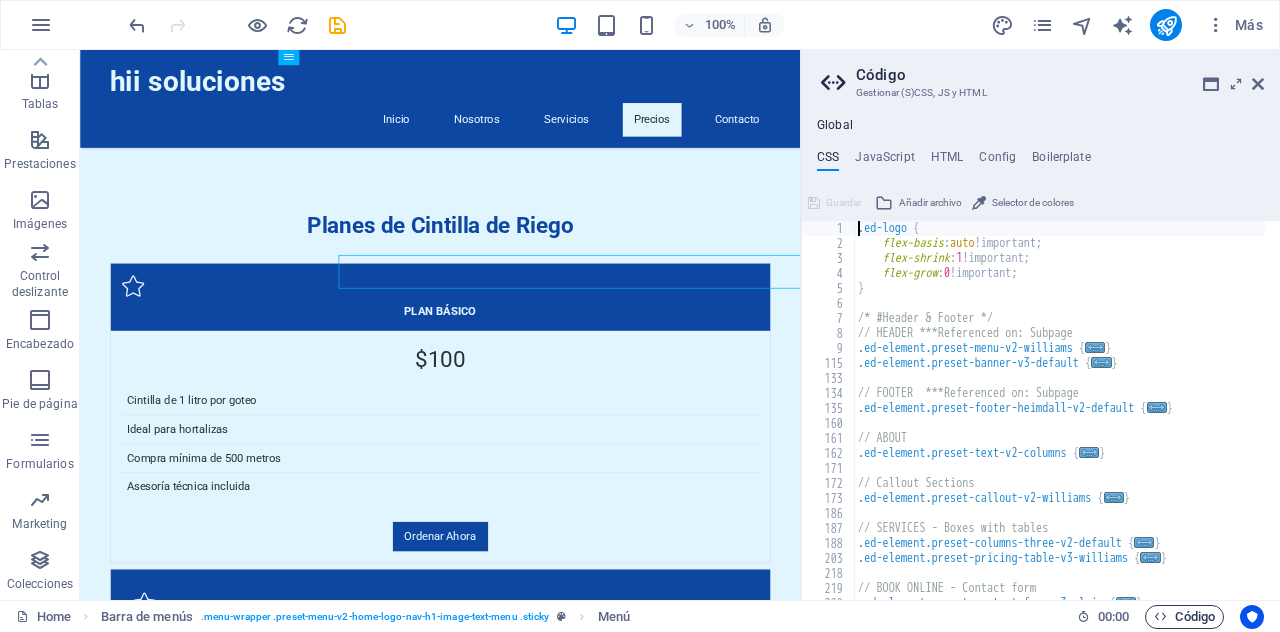 scroll, scrollTop: 3512, scrollLeft: 0, axis: vertical 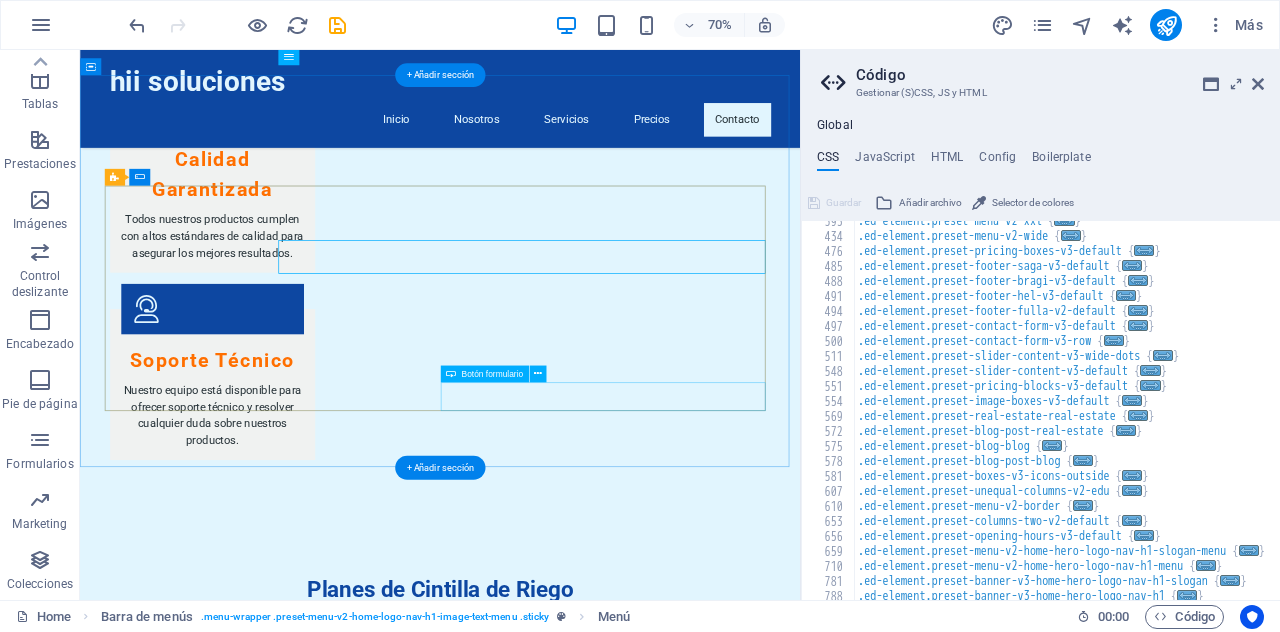 click on "Enviar Consulta" at bounding box center (835, 3511) 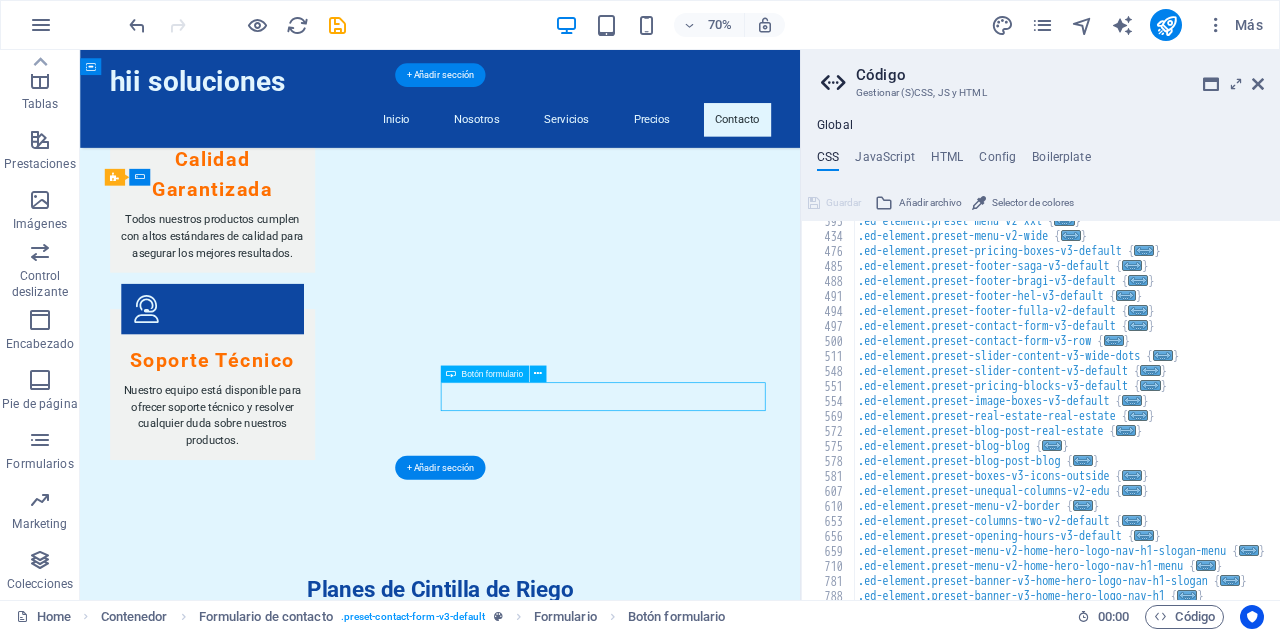 click on "Enviar Consulta" at bounding box center (835, 3511) 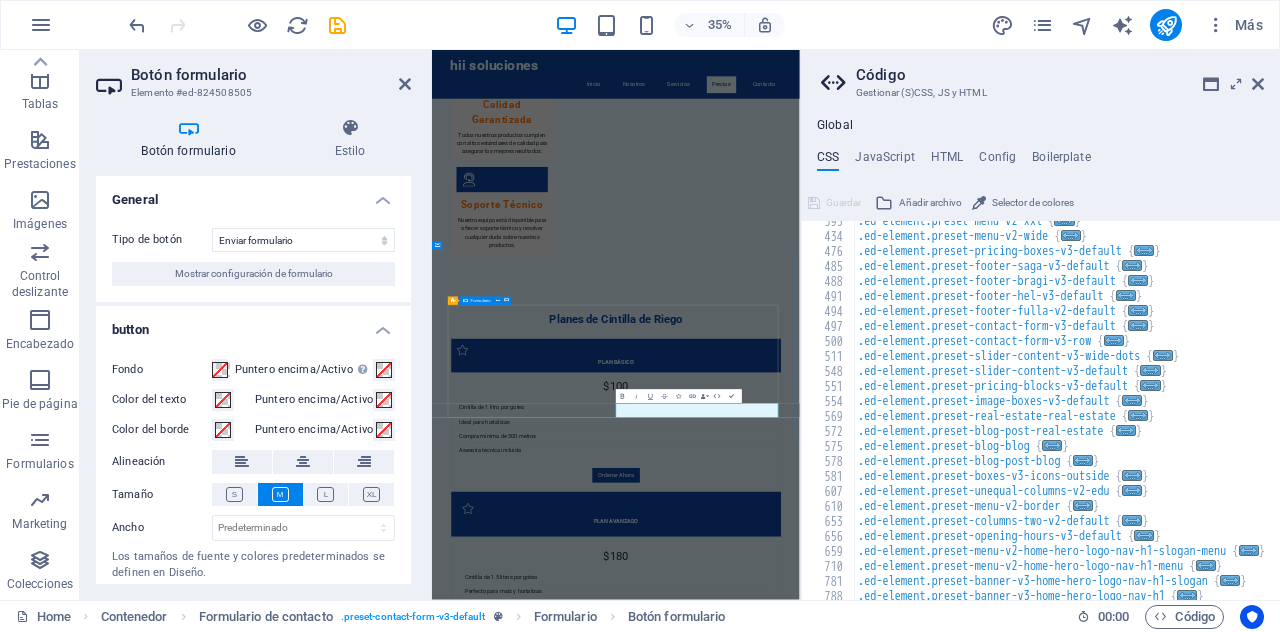 scroll, scrollTop: 2732, scrollLeft: 0, axis: vertical 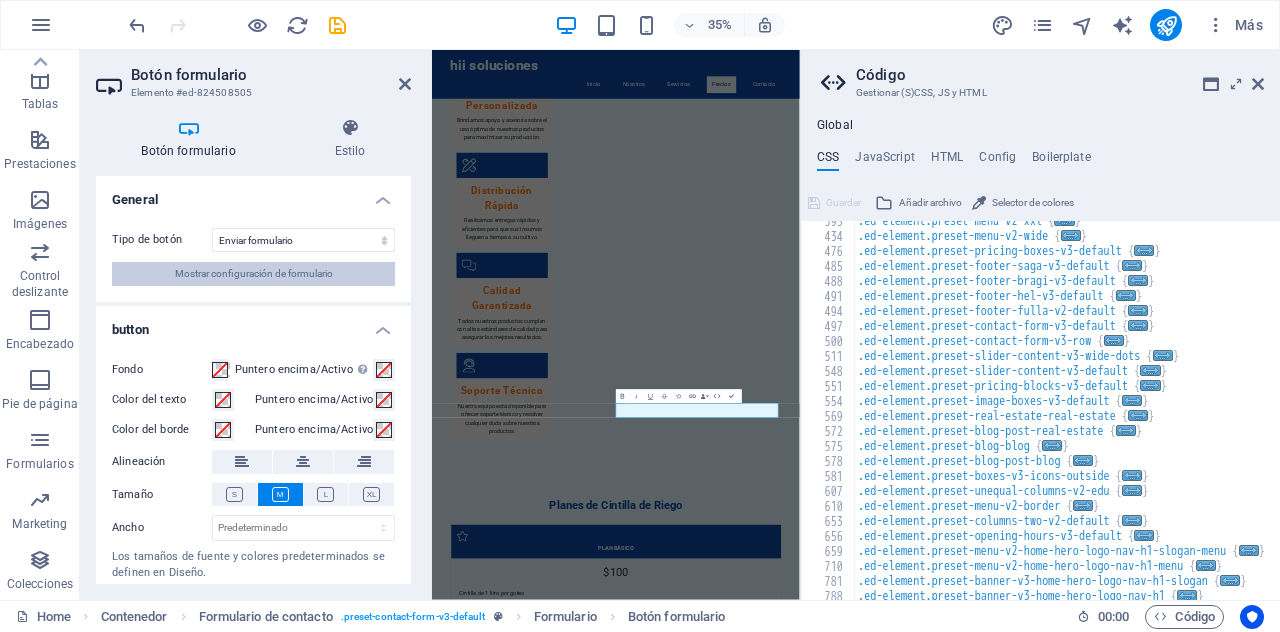 click on "Mostrar configuración de formulario" at bounding box center [254, 274] 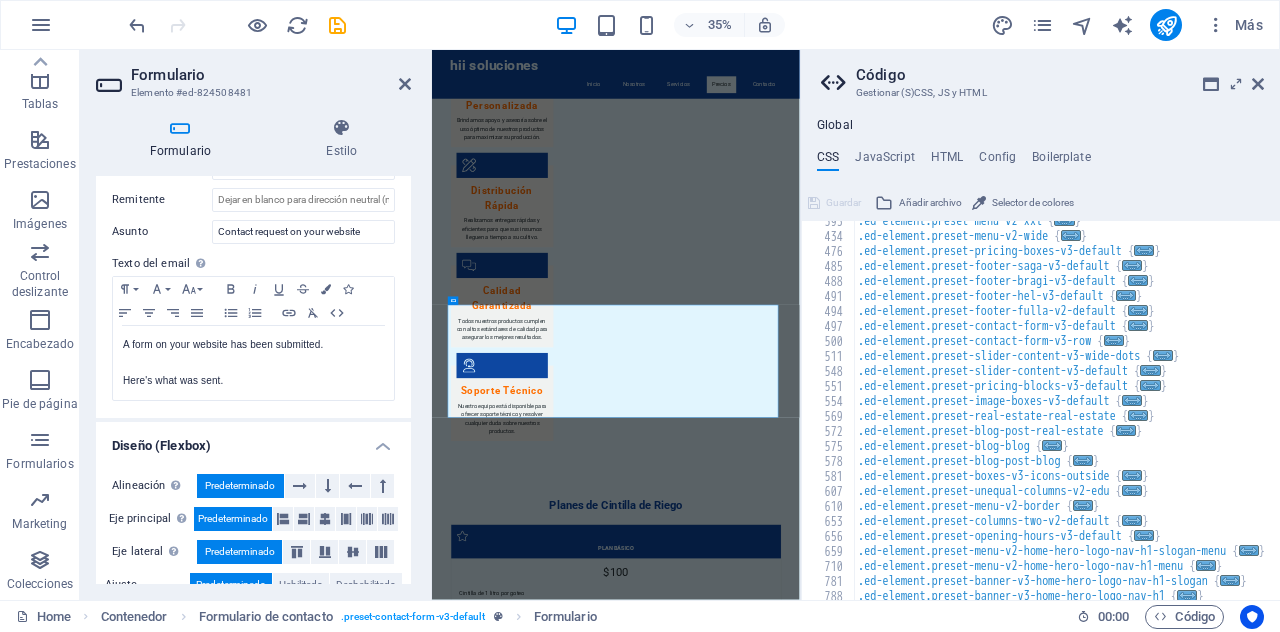 scroll, scrollTop: 708, scrollLeft: 0, axis: vertical 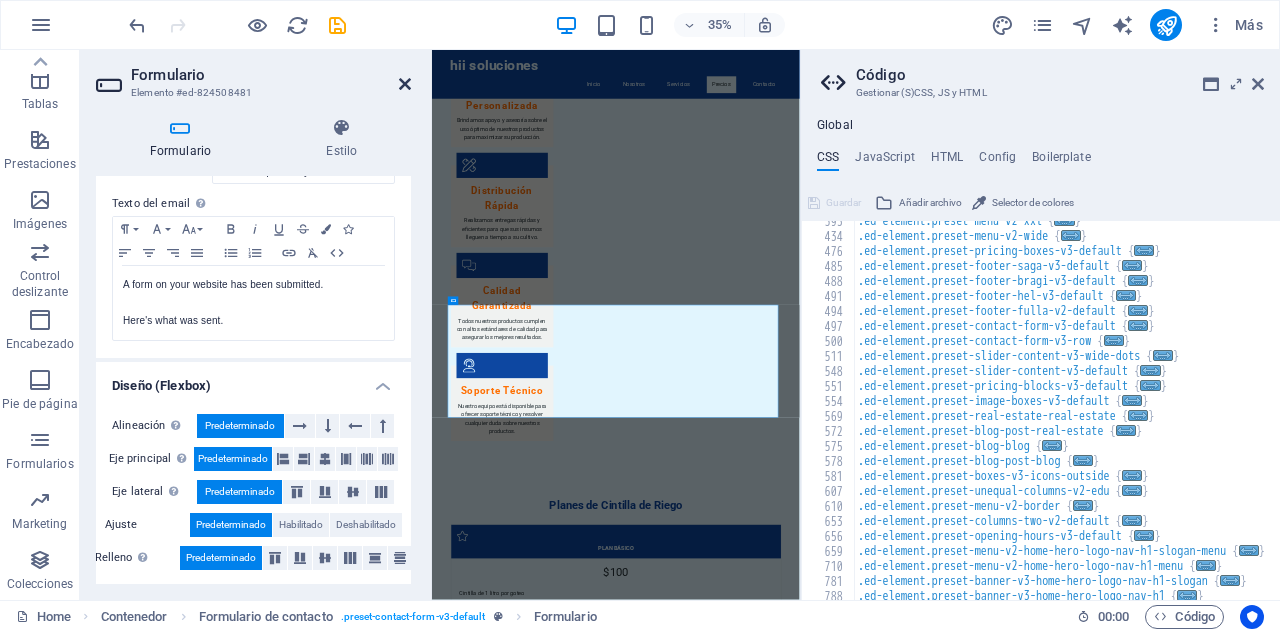 drag, startPoint x: 468, startPoint y: 44, endPoint x: 408, endPoint y: 81, distance: 70.491135 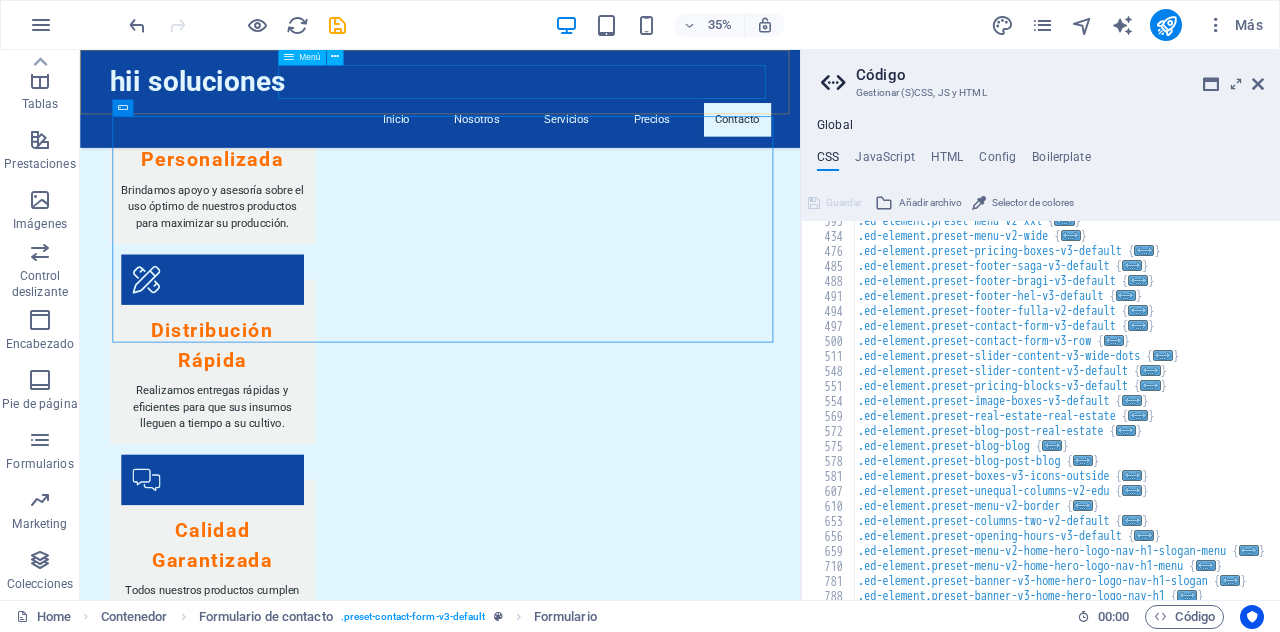 scroll, scrollTop: 3365, scrollLeft: 0, axis: vertical 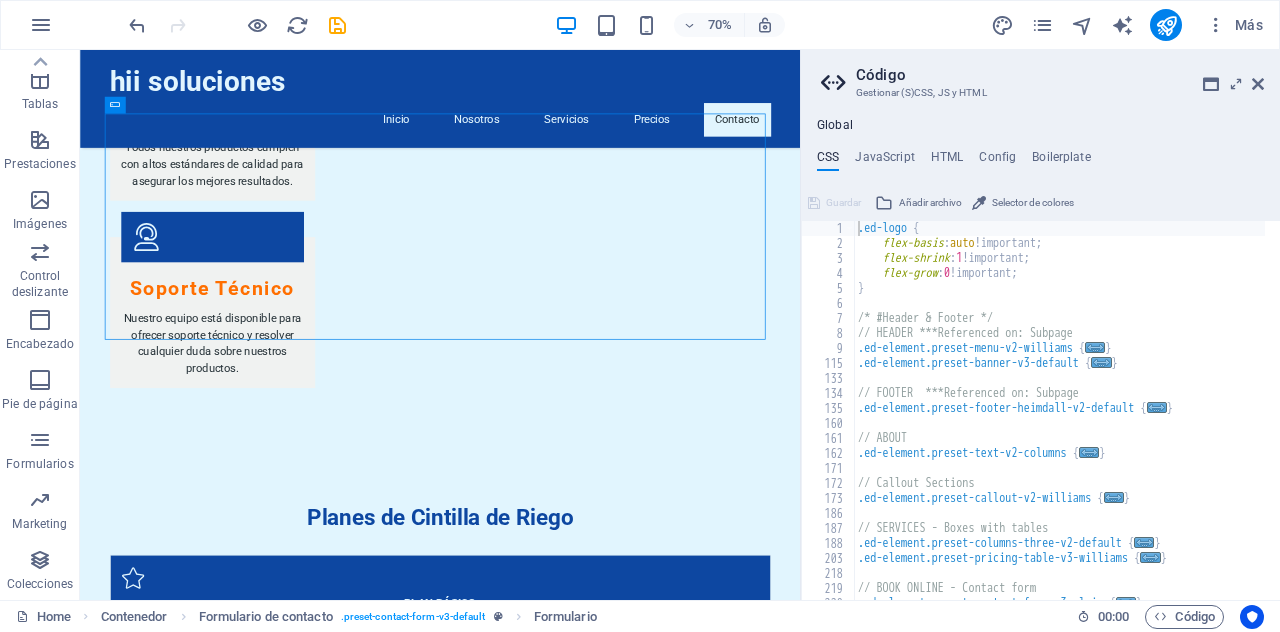 click on "Global CSS JavaScript HTML Config Boilerplate .ed-logo { 1 2 3 4 5 6 7 8 9 115 133 134 135 160 161 162 171 172 173 186 187 188 203 218 219 220 .ed-logo   {      flex-basis :  auto !important;      flex-shrink :  1 !important;      flex-grow :  0 !important; } /* #Header & Footer */ // HEADER ***Referenced on: Subpage .ed-element.preset-menu-v2-williams   { ... } .ed-element.preset-banner-v3-default   { ... } // FOOTER  ***Referenced on: Subpage .ed-element.preset-footer-heimdall-v2-default   { ... } // ABOUT .ed-element.preset-text-v2-columns   { ... } // Callout Sections .ed-element.preset-callout-v2-williams   { ... } // SERVICES - Boxes with tables .ed-element.preset-columns-three-v2-default   { ... } .ed-element.preset-pricing-table-v3-williams   { ... } // BOOK ONLINE - Contact form .ed-element.preset-contact-form-v3-plain   { ... }     Guardar Añadir archivo Selector de colores     Guardar Añadir archivo     Guardar Añadir archivo" at bounding box center (1040, 359) 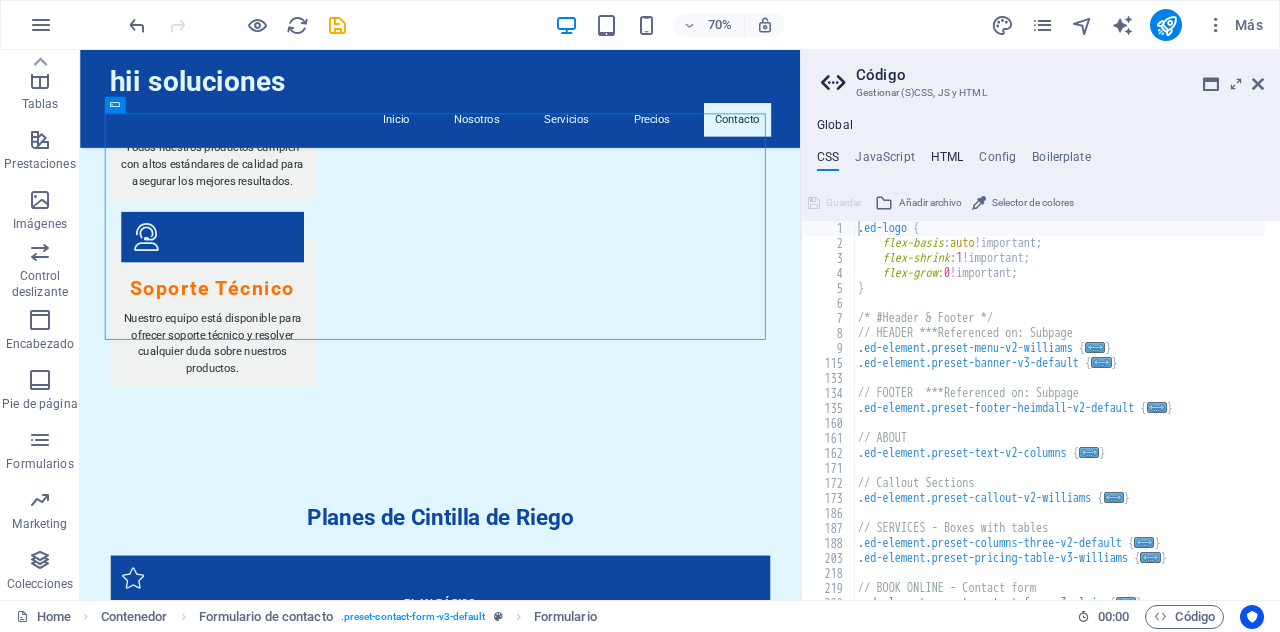 click on "HTML" at bounding box center [947, 161] 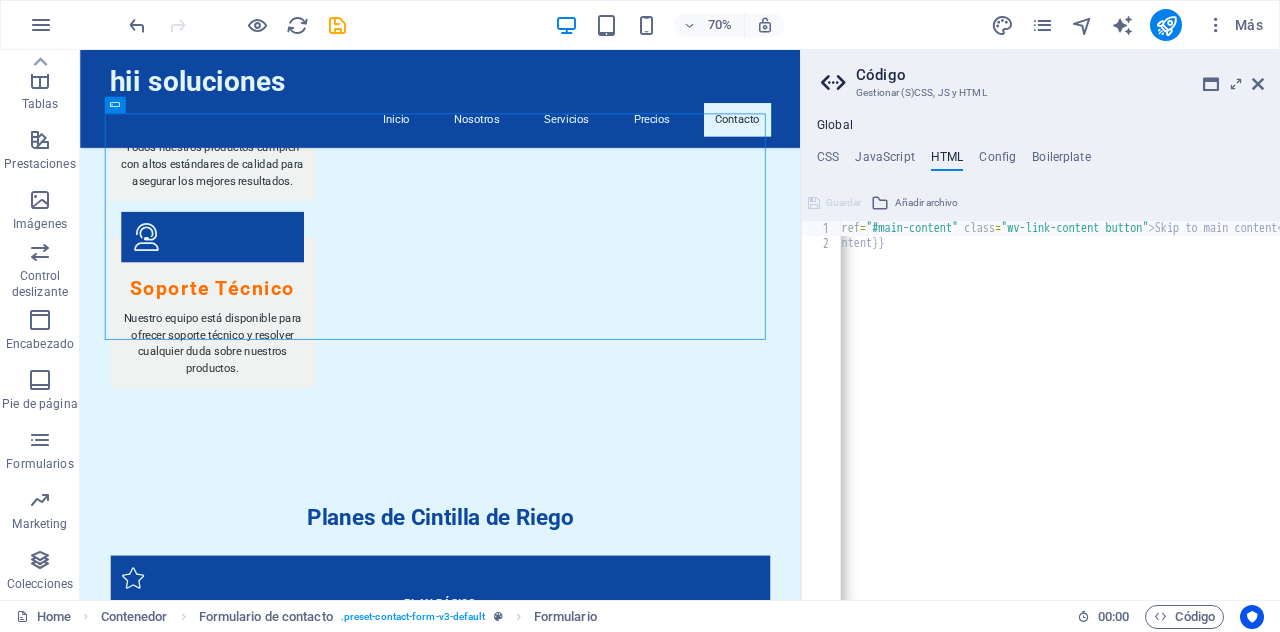 scroll, scrollTop: 0, scrollLeft: 0, axis: both 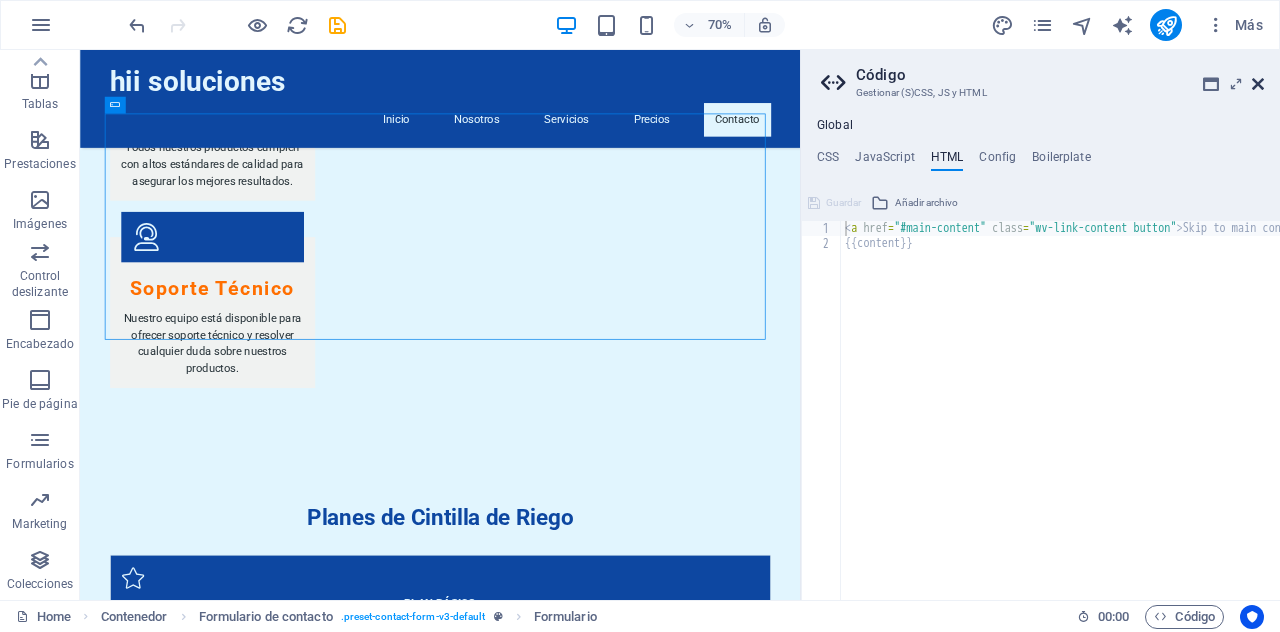 click at bounding box center [1258, 84] 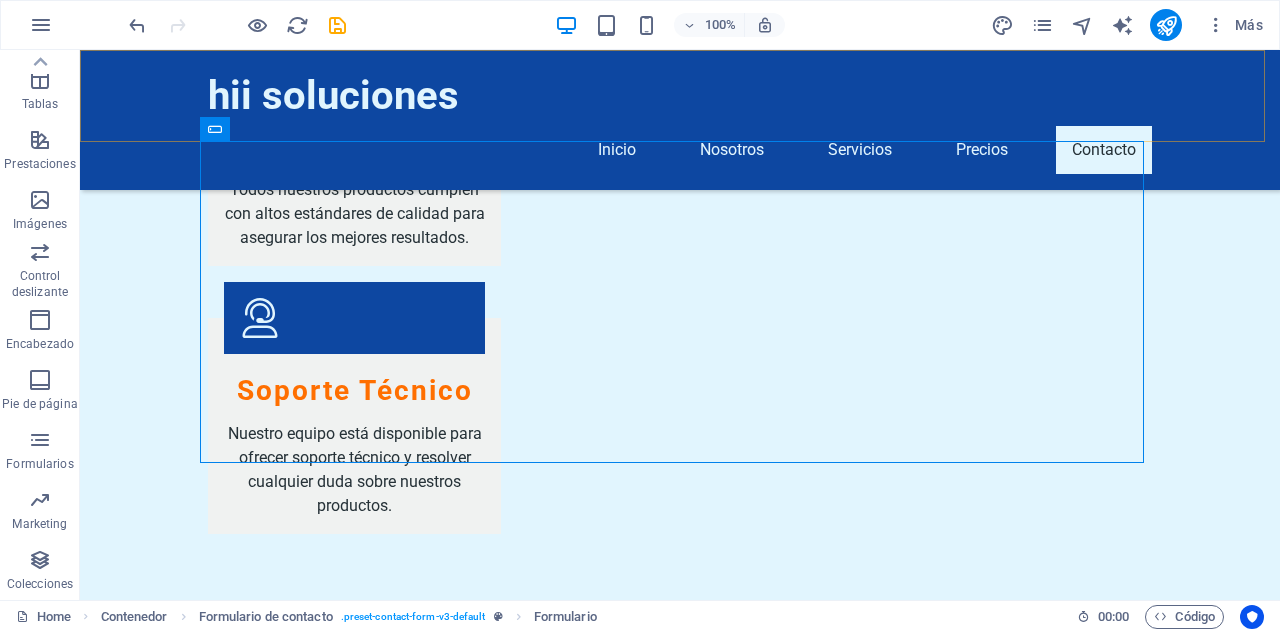 scroll, scrollTop: 3400, scrollLeft: 0, axis: vertical 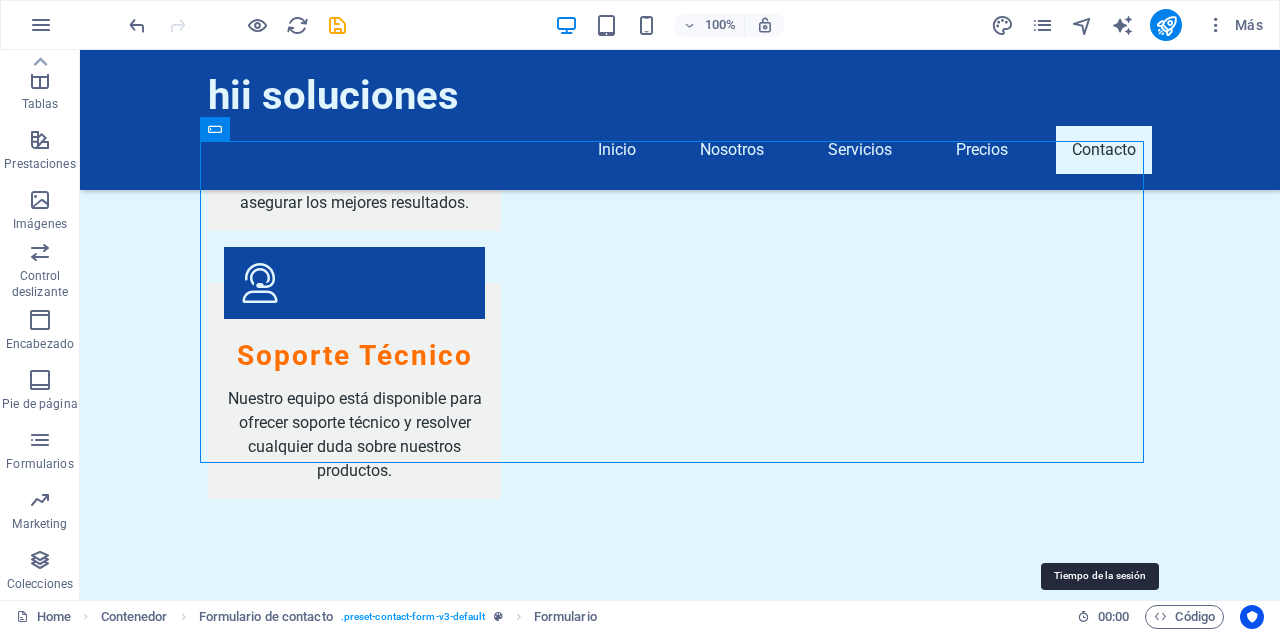 click on "00 : 00" at bounding box center (1113, 617) 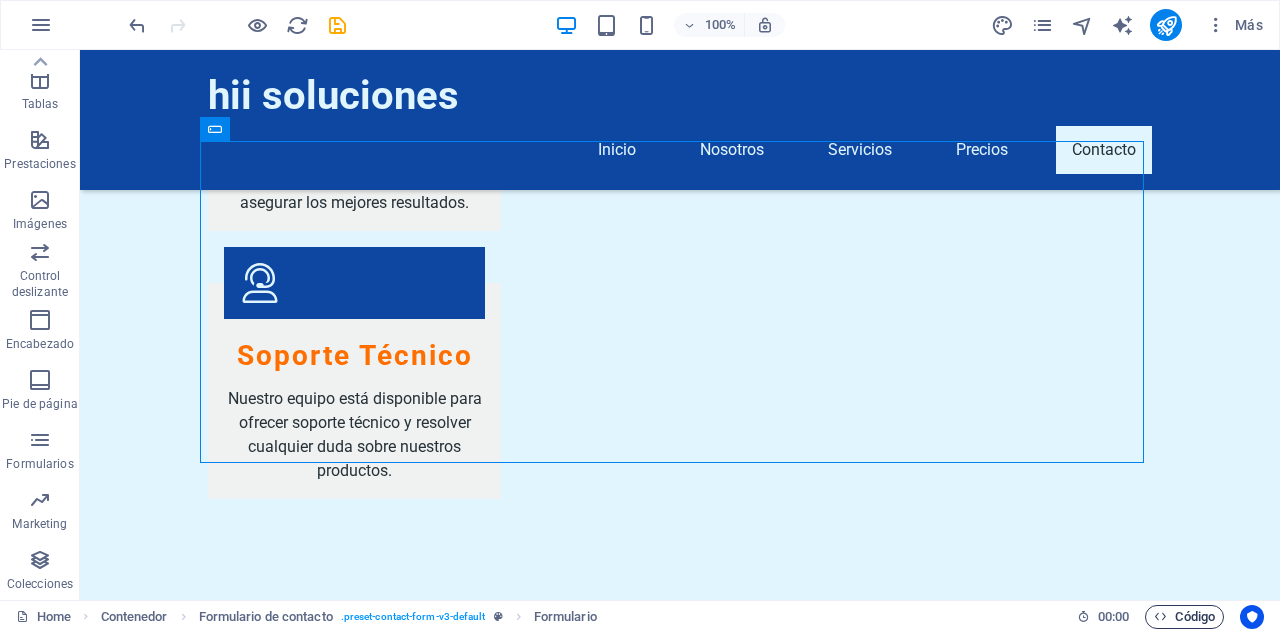 click on "Código" at bounding box center (1184, 617) 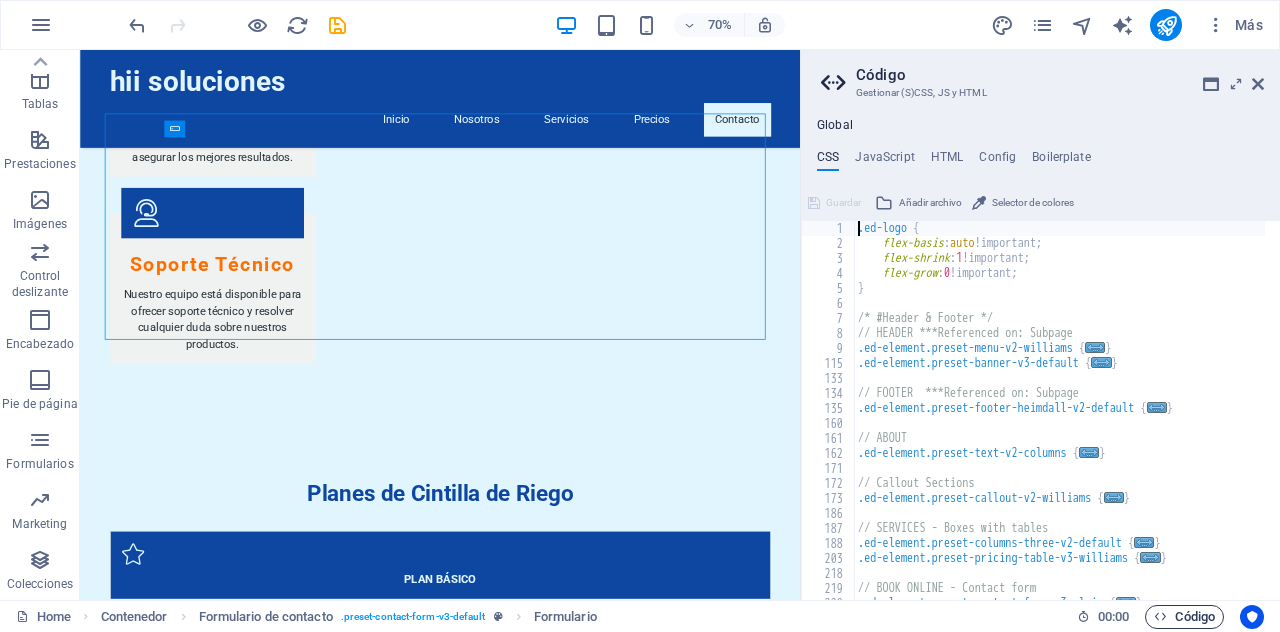 scroll, scrollTop: 3365, scrollLeft: 0, axis: vertical 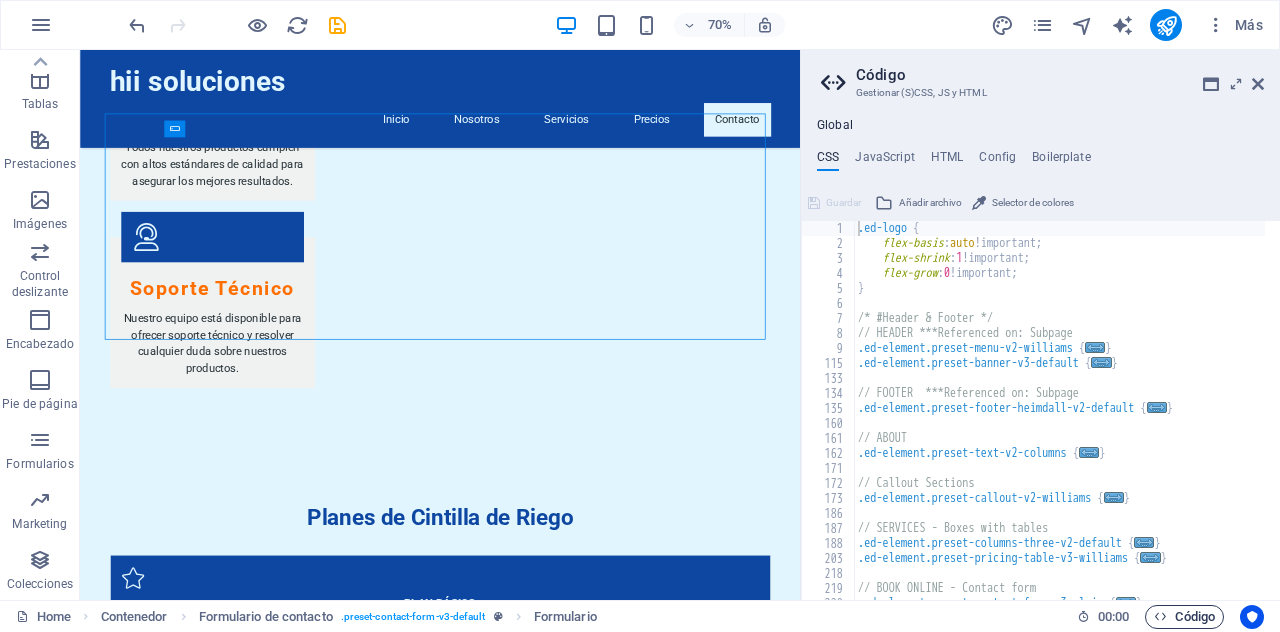 click on "Código" at bounding box center (1184, 617) 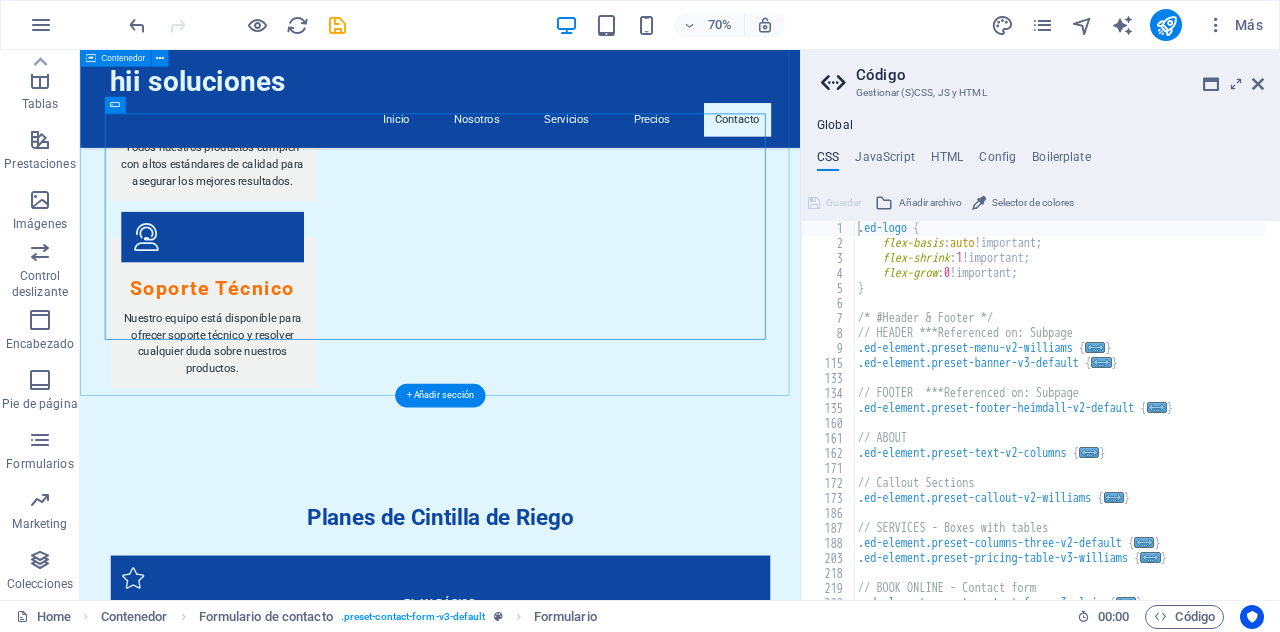click on "Contáctenos   I have read and understand the privacy policy. ¿Ilegible? Cargar nuevo Enviar Consulta" at bounding box center (594, 3222) 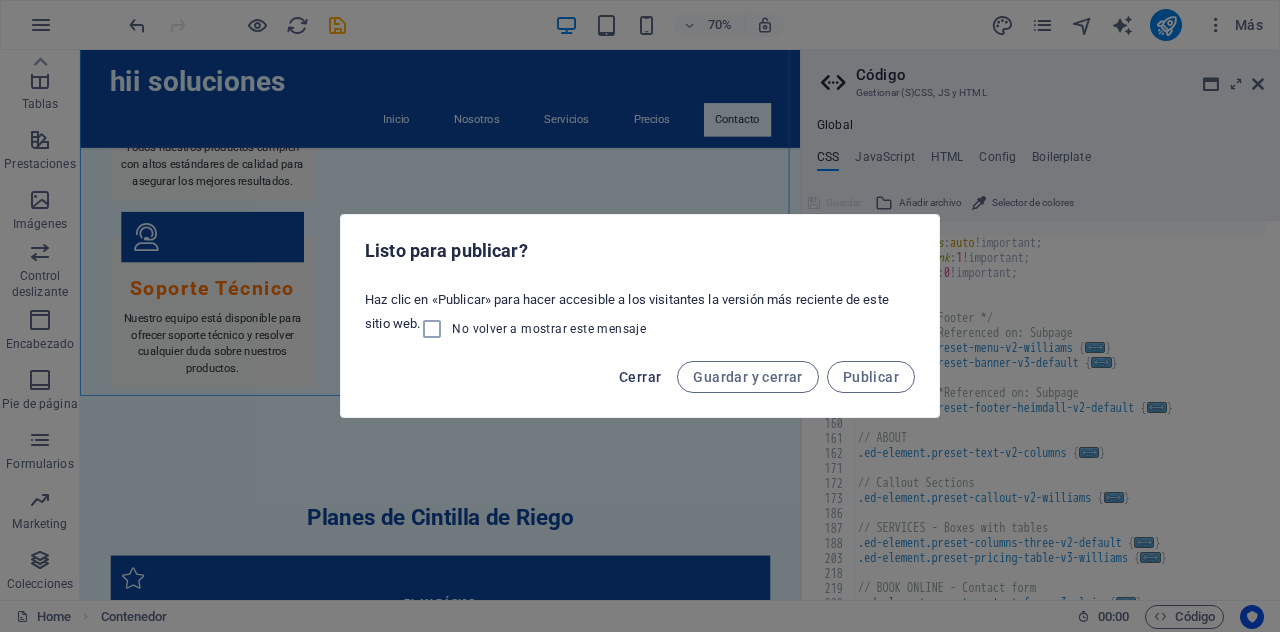 click on "Cerrar" at bounding box center [640, 377] 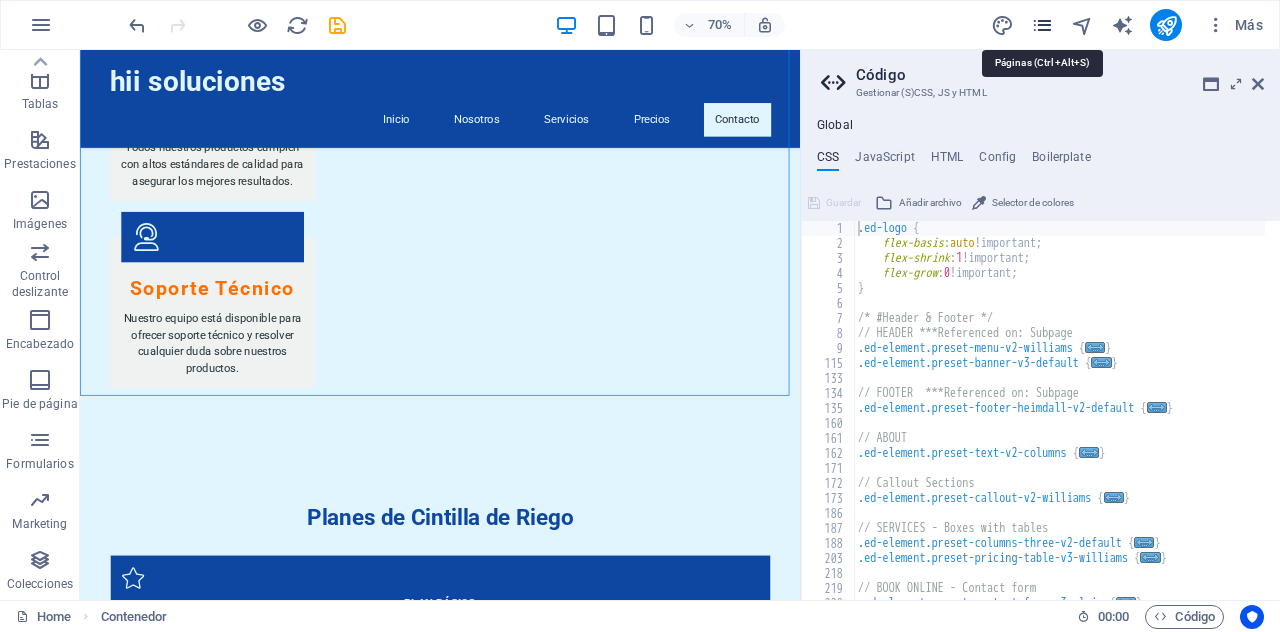 click at bounding box center [1042, 25] 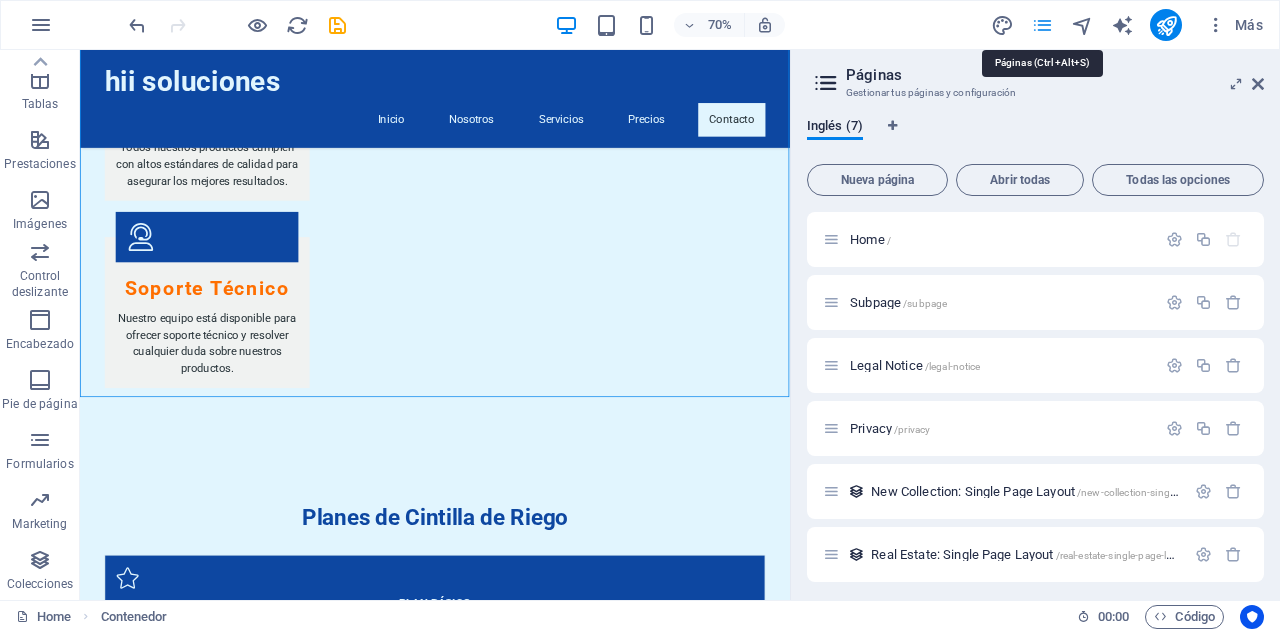 scroll, scrollTop: 3362, scrollLeft: 0, axis: vertical 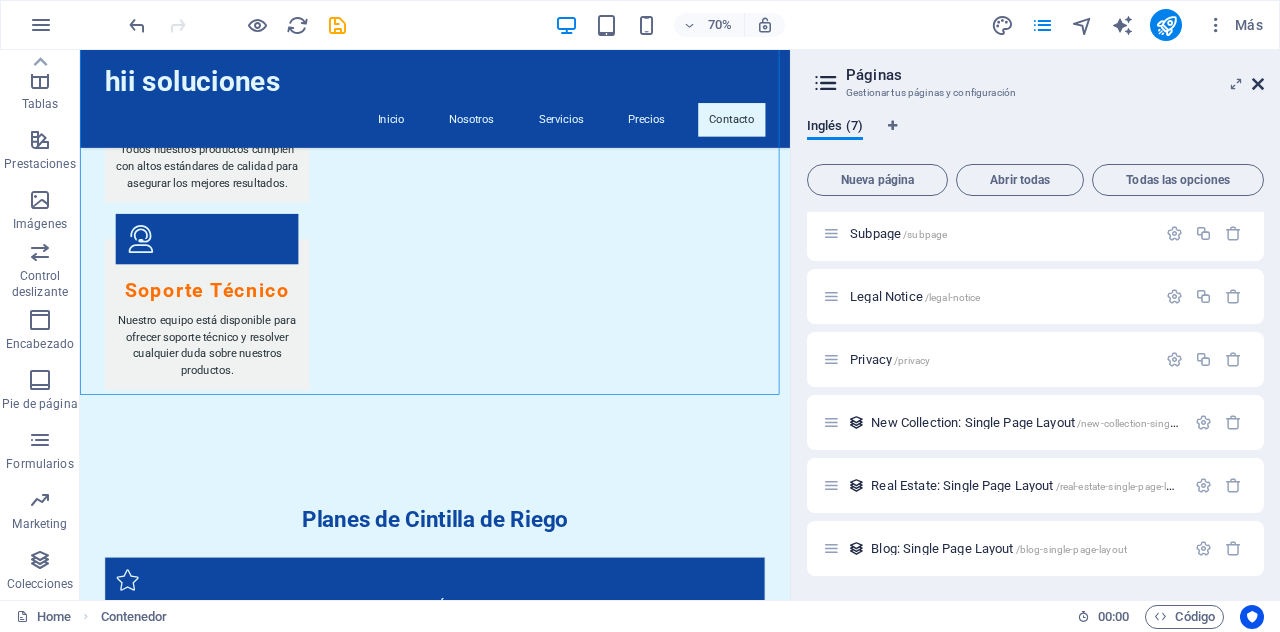 click at bounding box center (1258, 84) 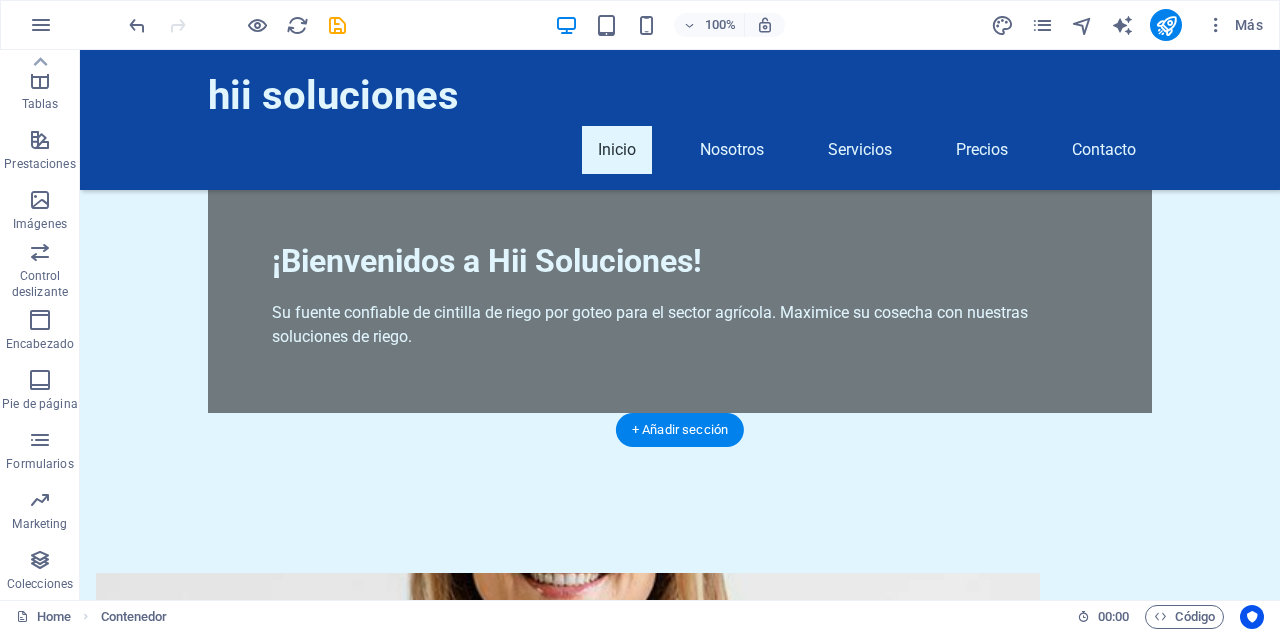 scroll, scrollTop: 0, scrollLeft: 0, axis: both 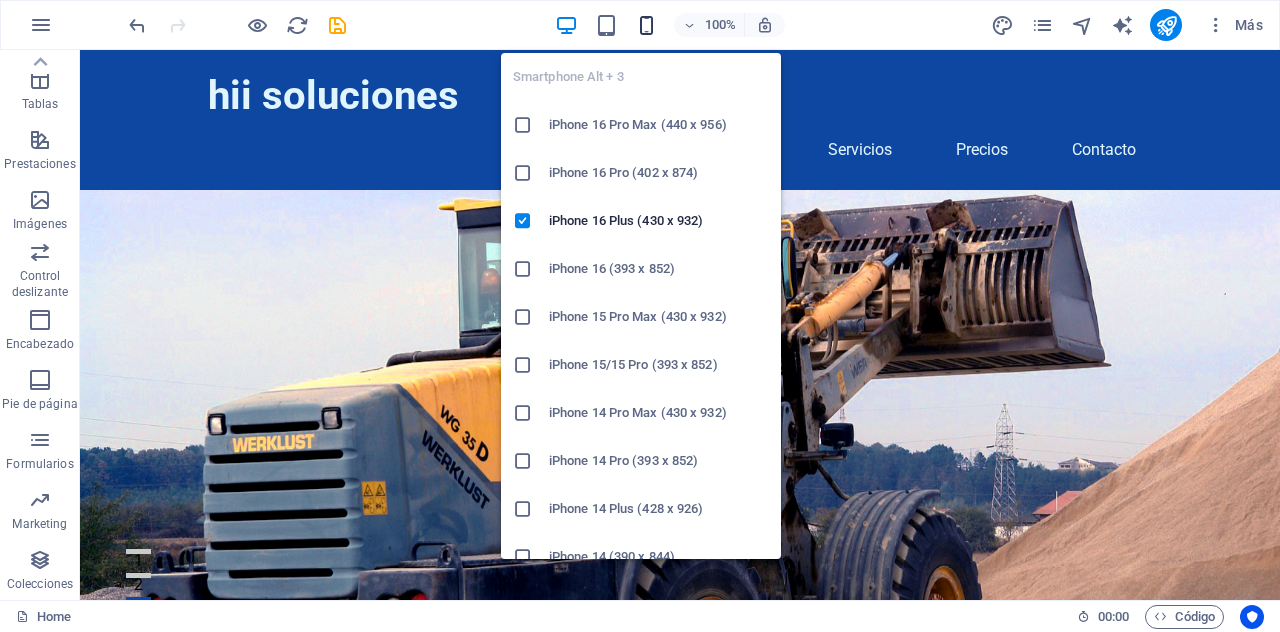 click at bounding box center [646, 25] 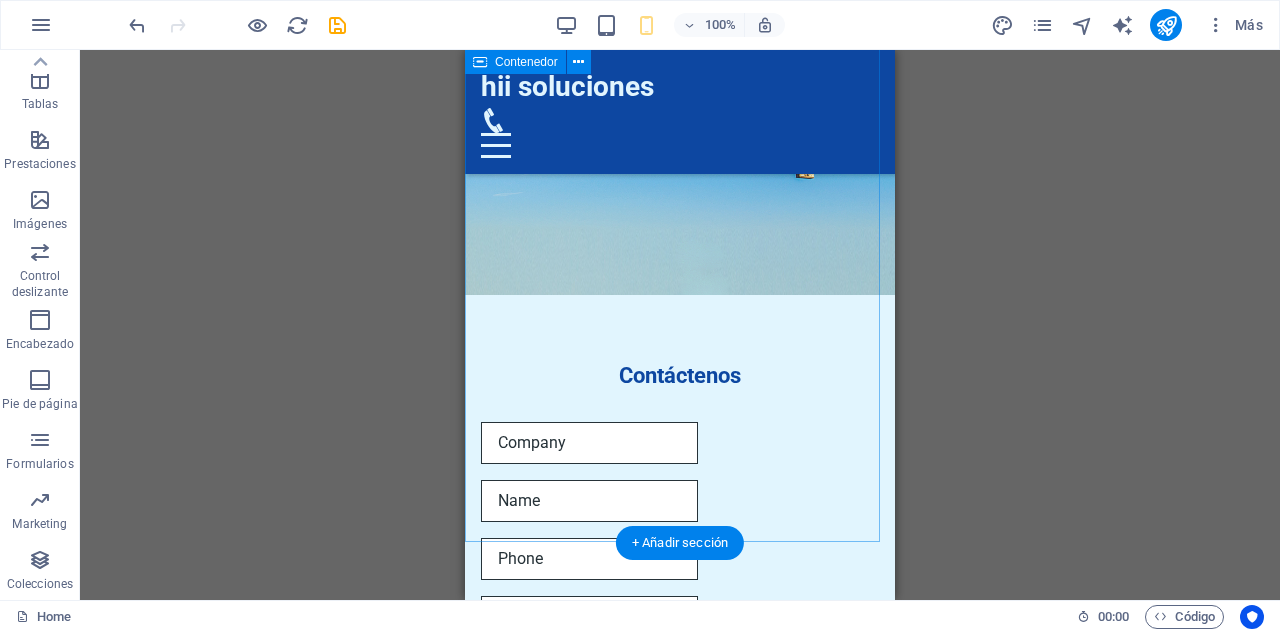 scroll, scrollTop: 5623, scrollLeft: 0, axis: vertical 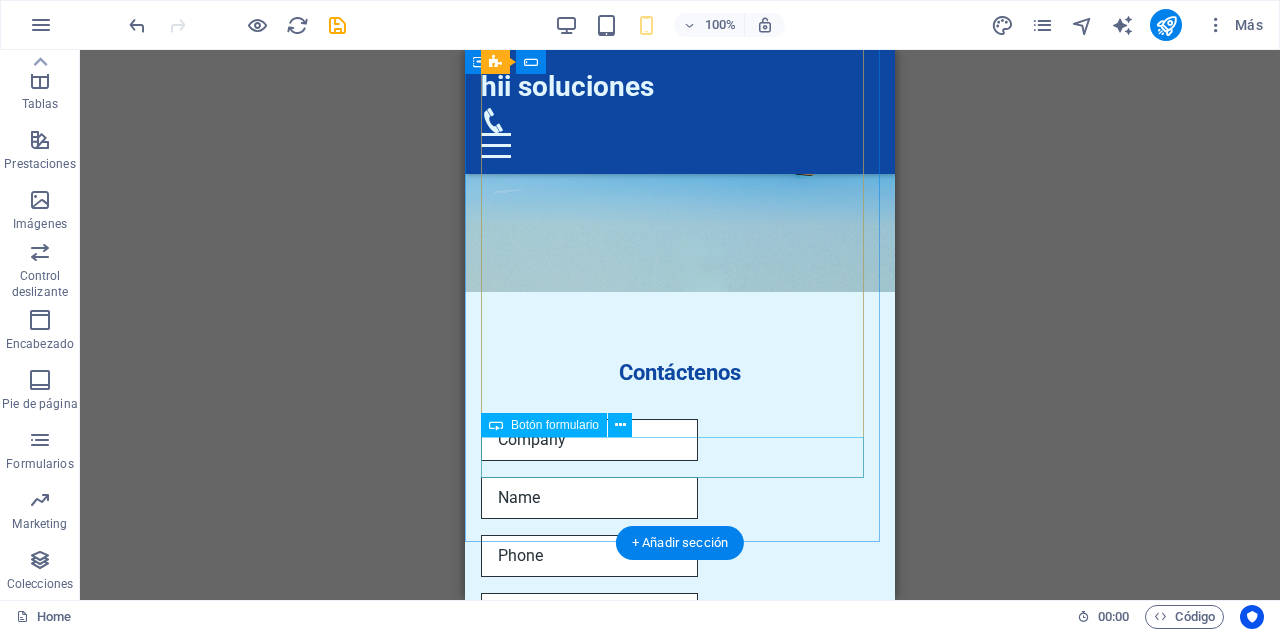click on "Enviar Consulta" at bounding box center [680, 907] 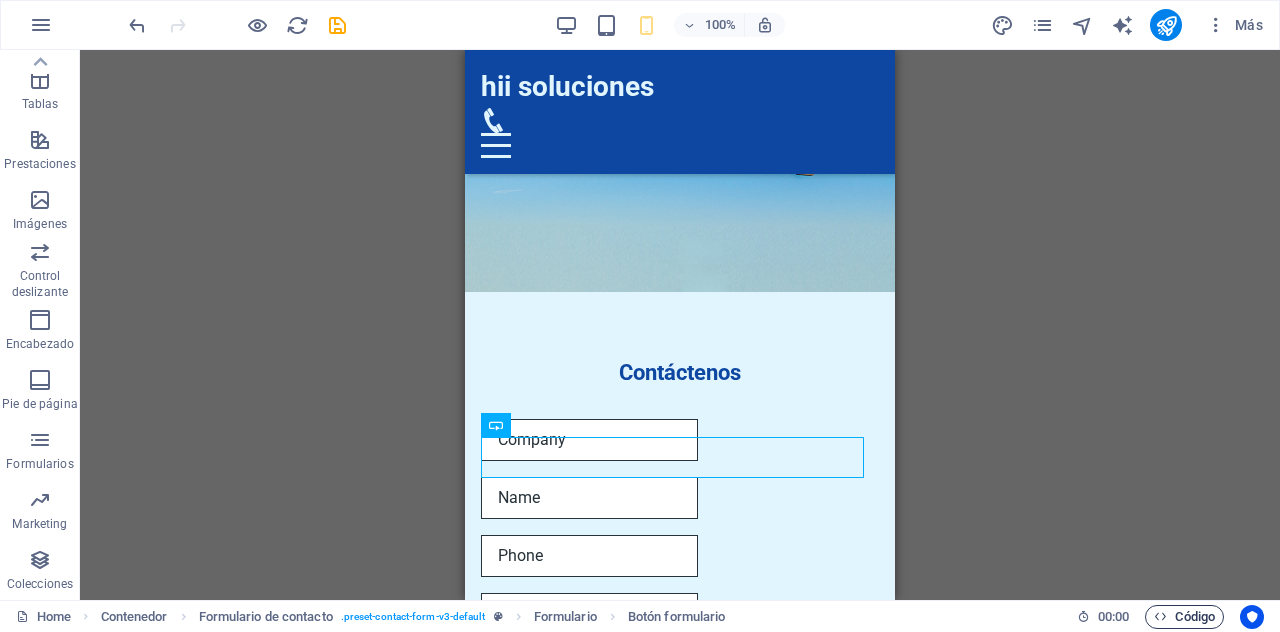 click on "Código" at bounding box center (1184, 617) 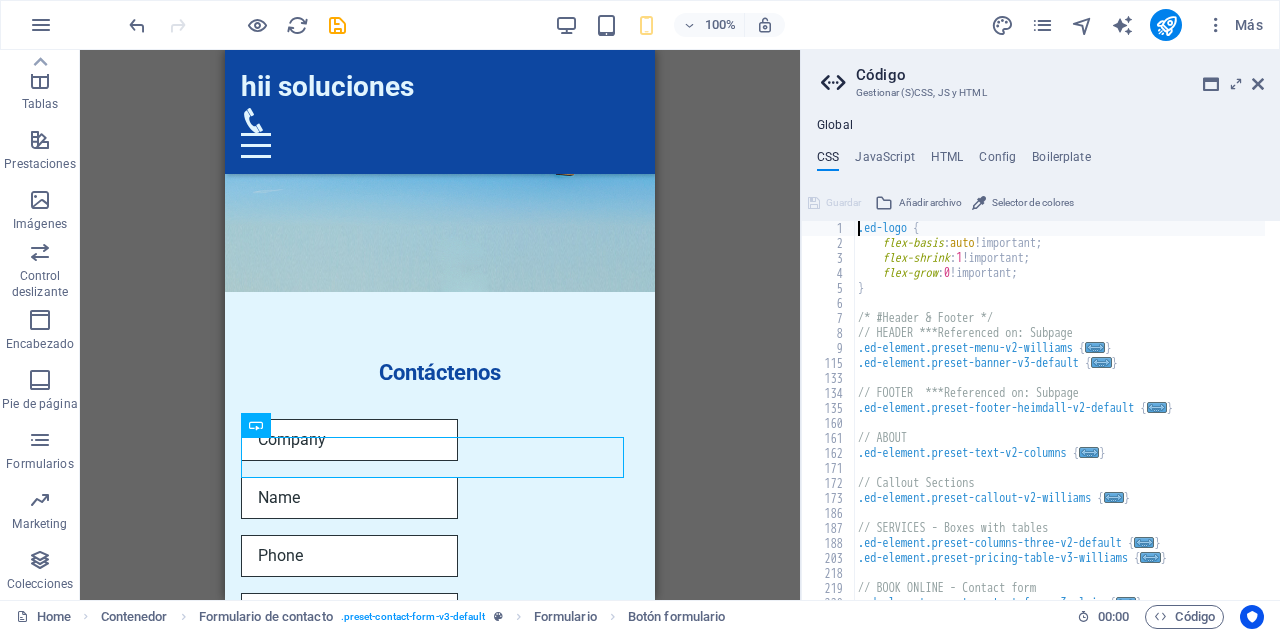 scroll, scrollTop: 0, scrollLeft: 0, axis: both 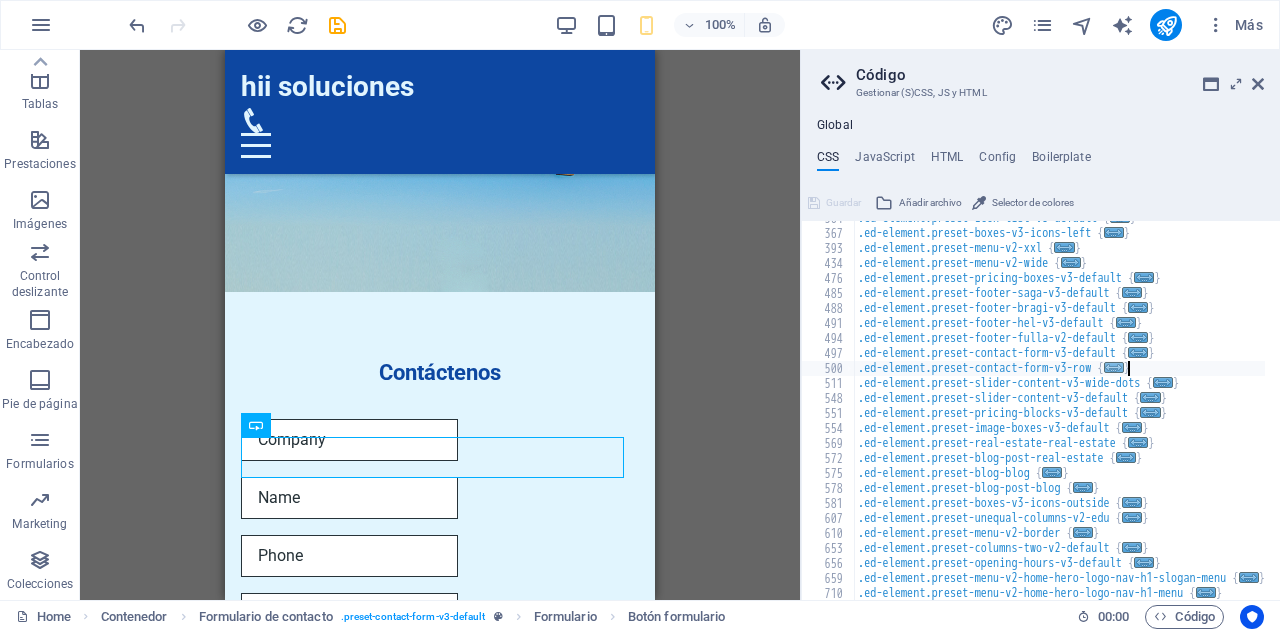 click on "..." at bounding box center [1114, 367] 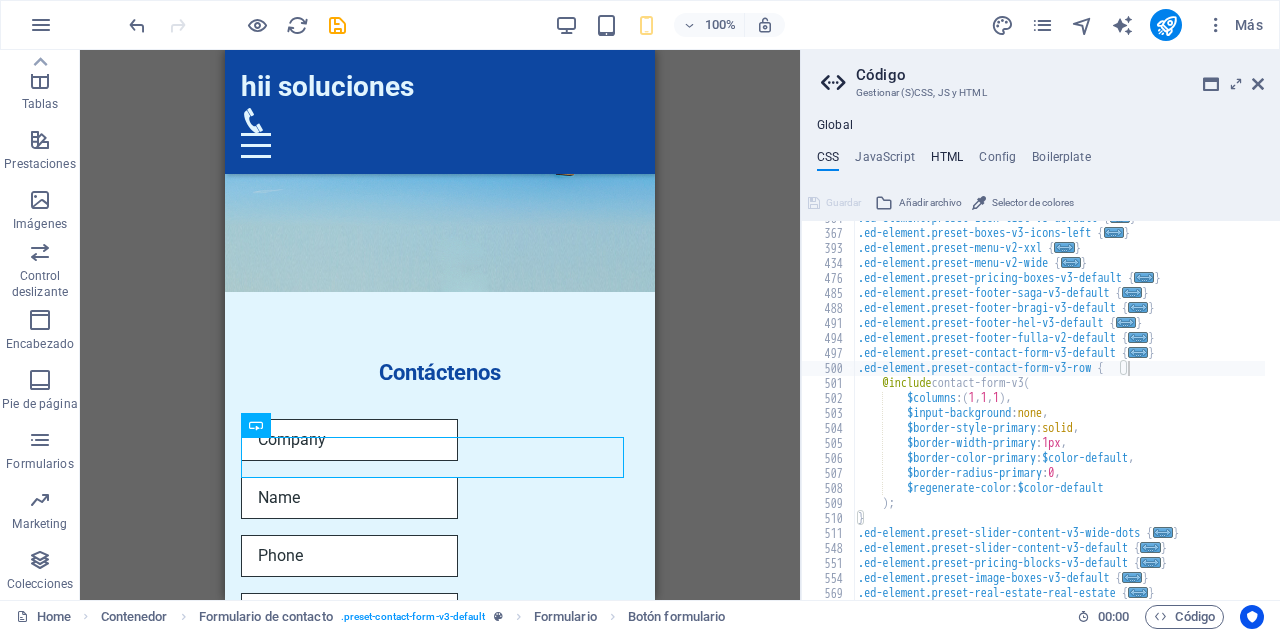 click on "HTML" at bounding box center (947, 161) 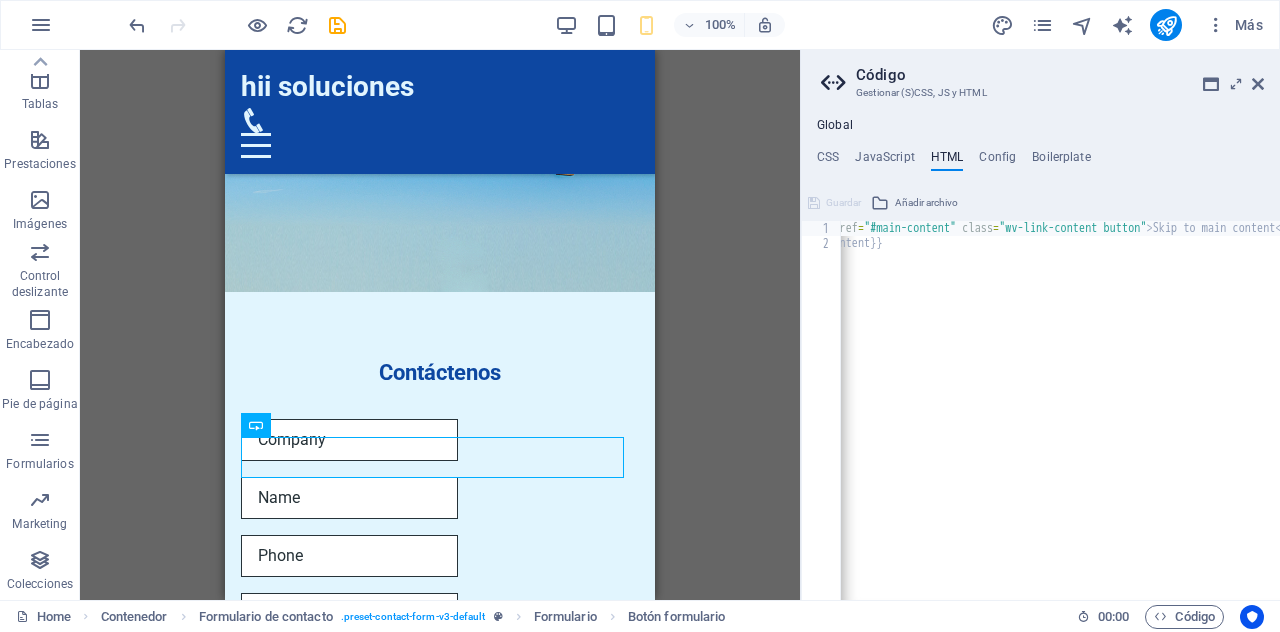 scroll, scrollTop: 0, scrollLeft: 0, axis: both 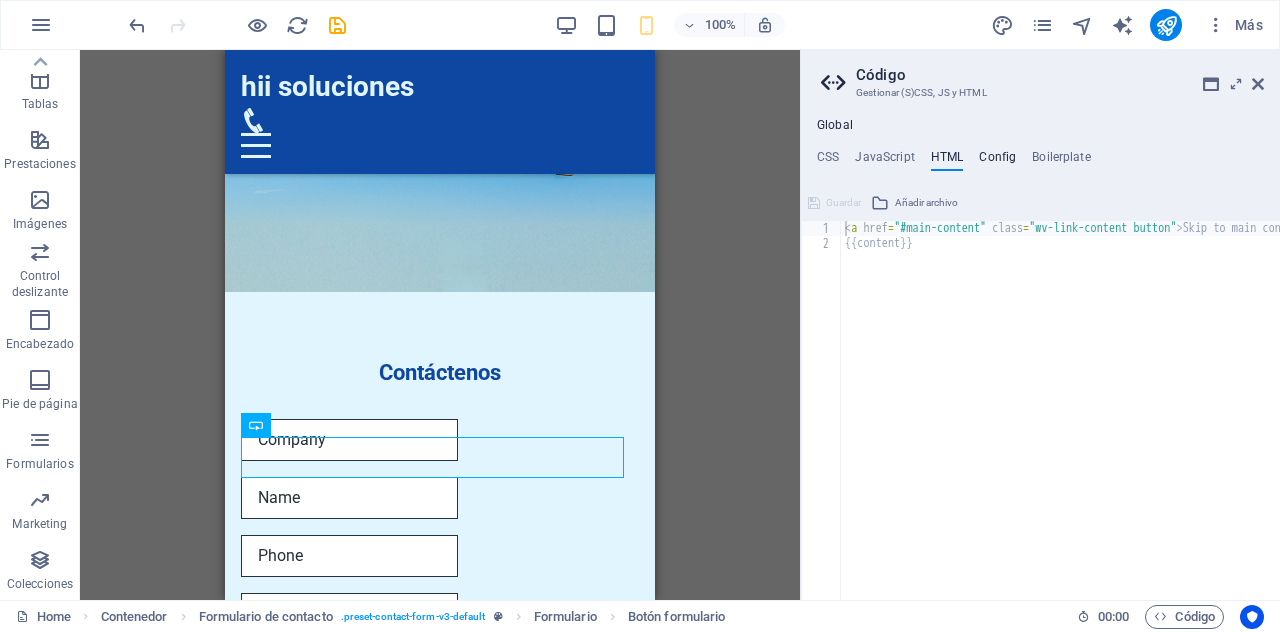 click on "Config" at bounding box center (997, 161) 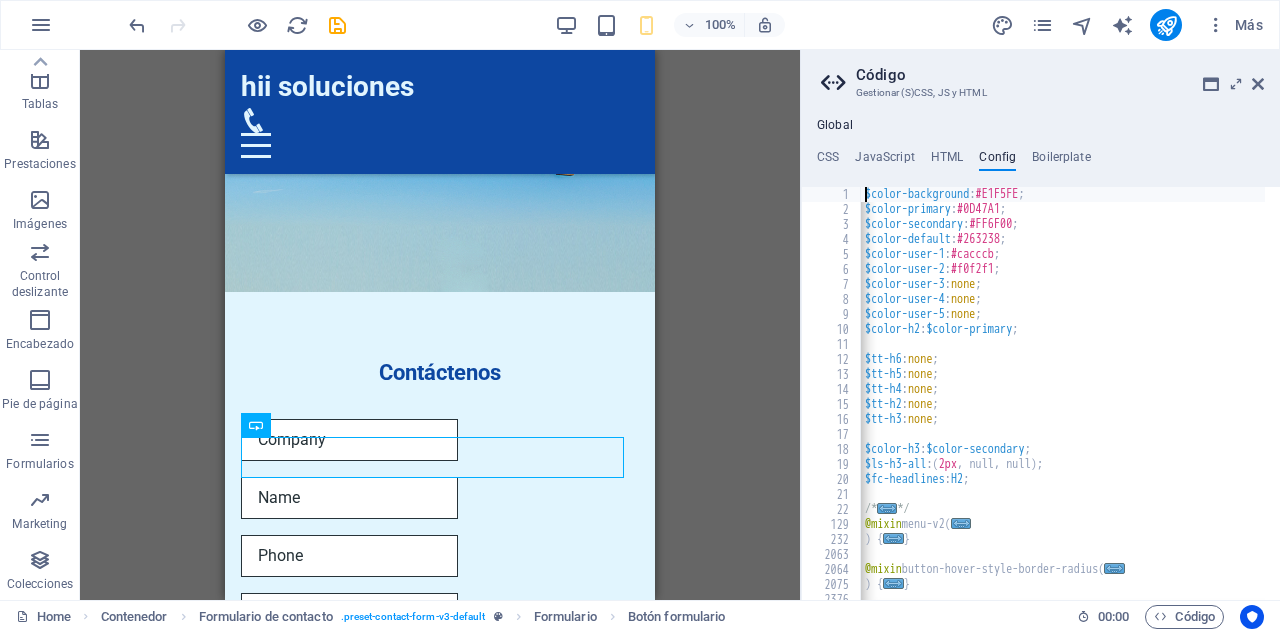 scroll, scrollTop: 0, scrollLeft: 1, axis: horizontal 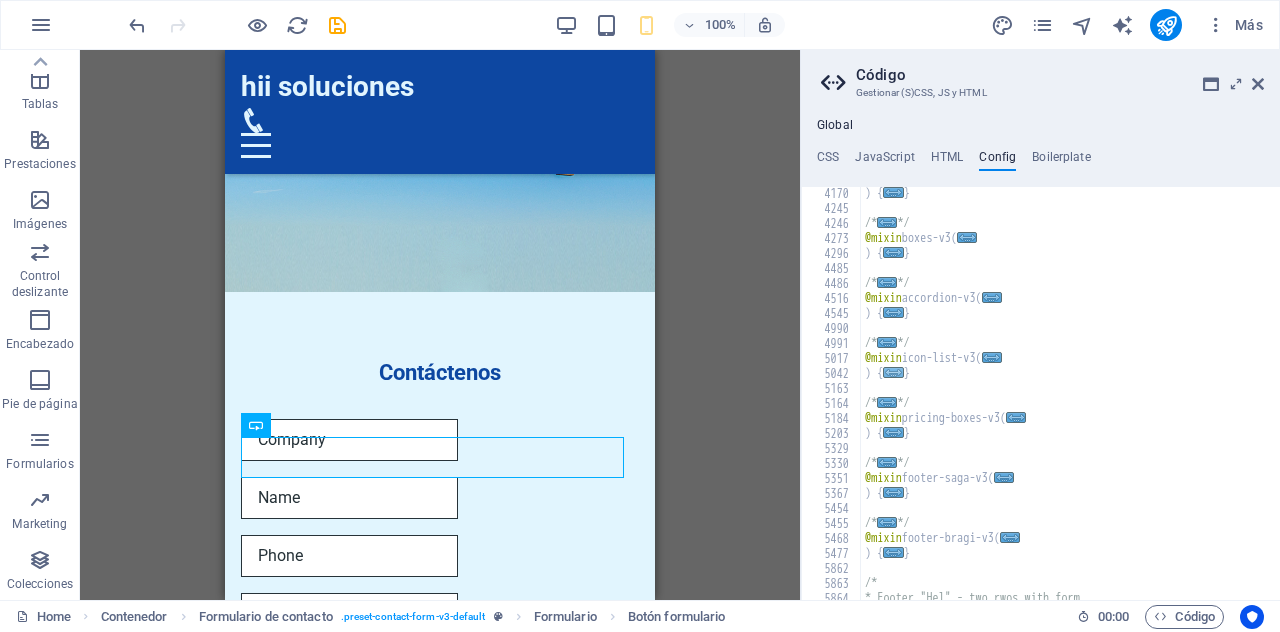 click on "..." at bounding box center (893, 372) 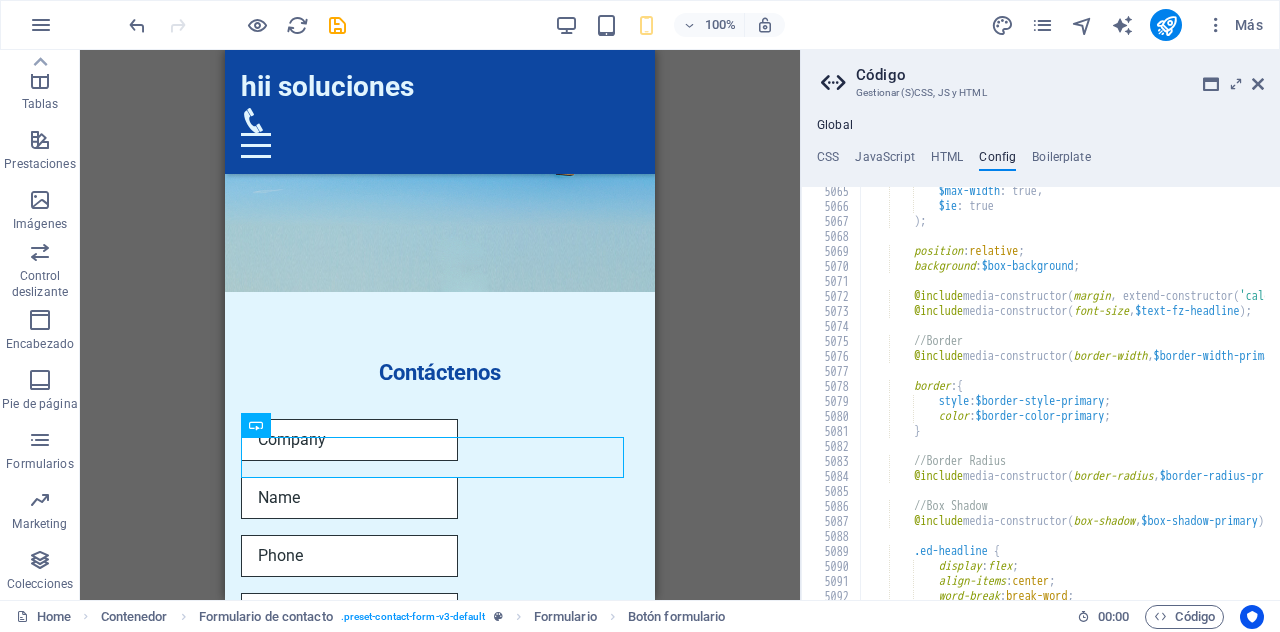 scroll, scrollTop: 1518, scrollLeft: 0, axis: vertical 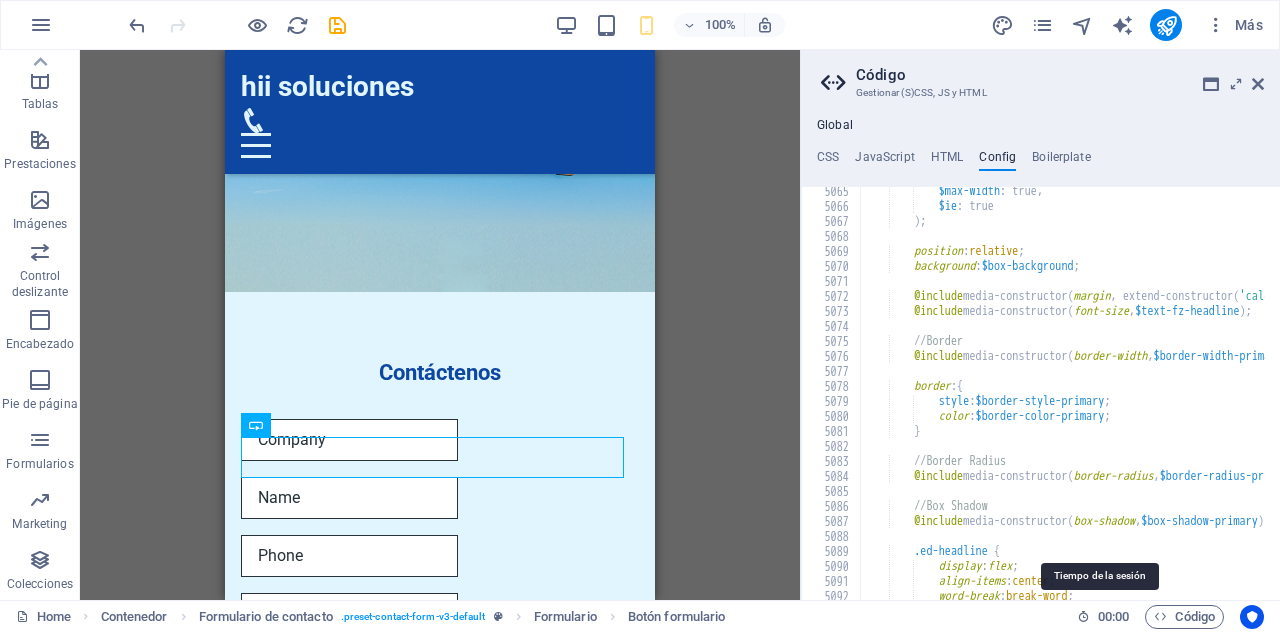 click on "00 : 00" at bounding box center [1113, 617] 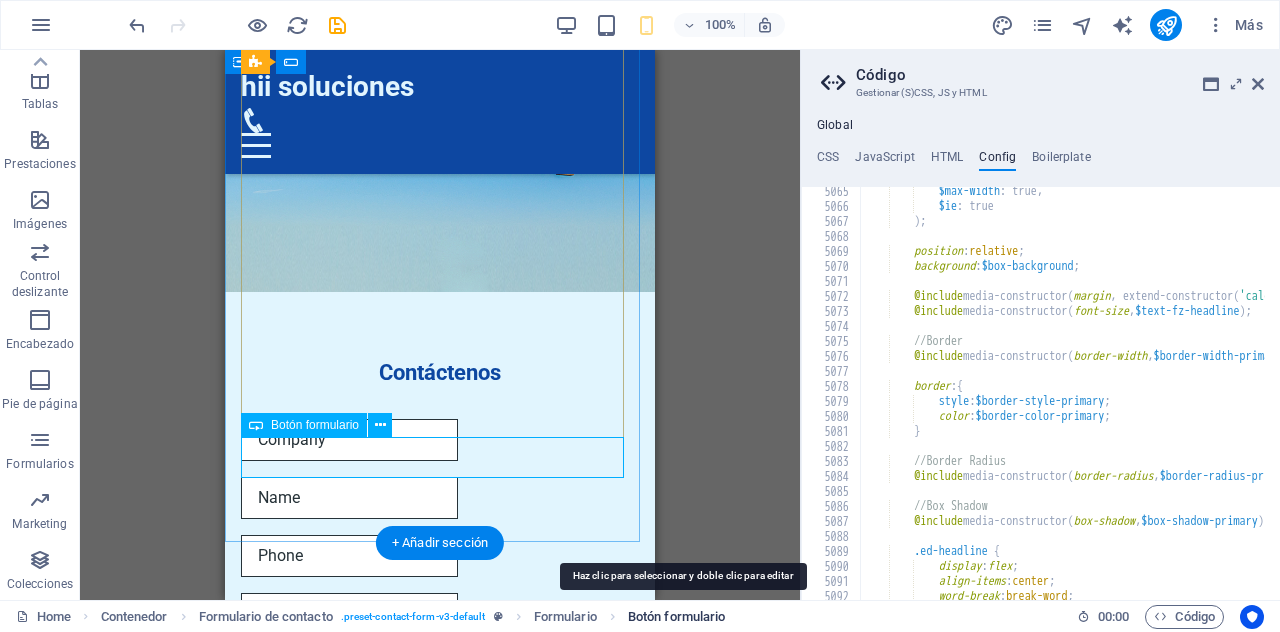 click on "Botón formulario" at bounding box center (677, 617) 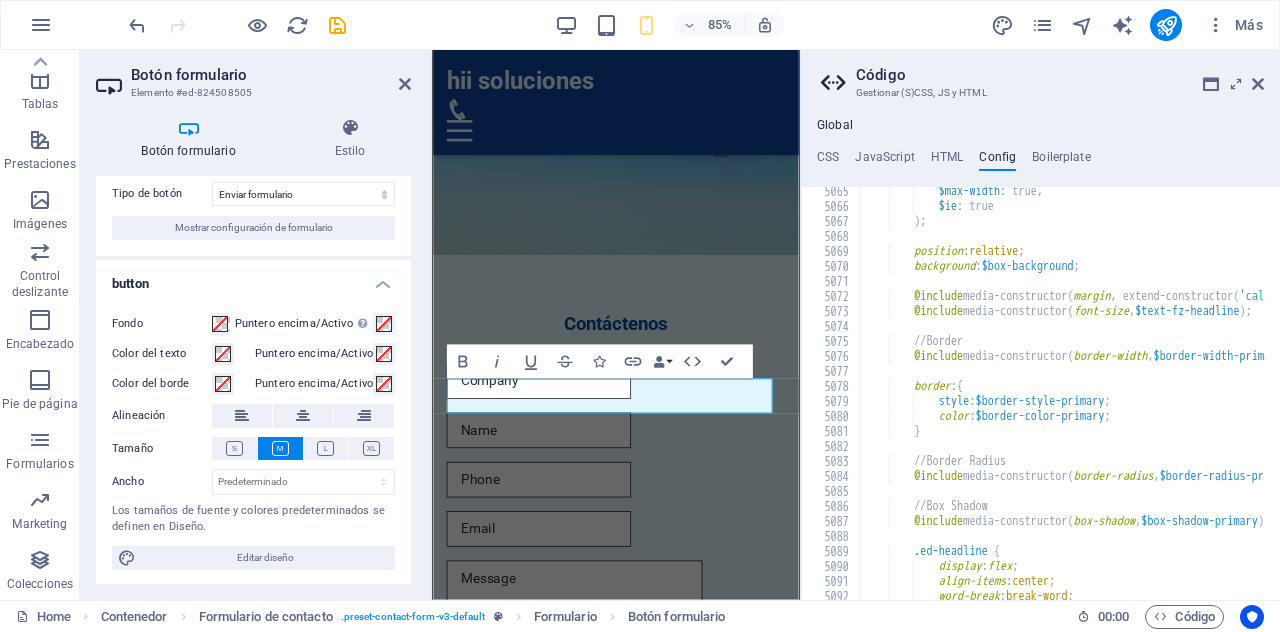 scroll, scrollTop: 0, scrollLeft: 0, axis: both 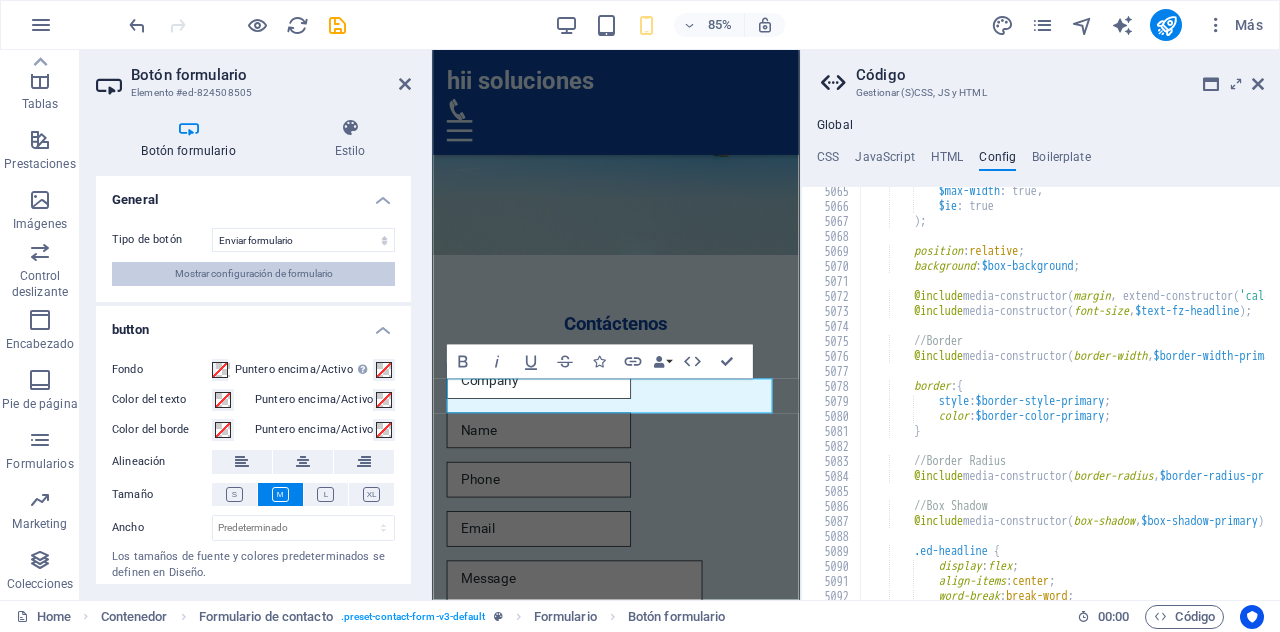 click on "Mostrar configuración de formulario" at bounding box center [253, 274] 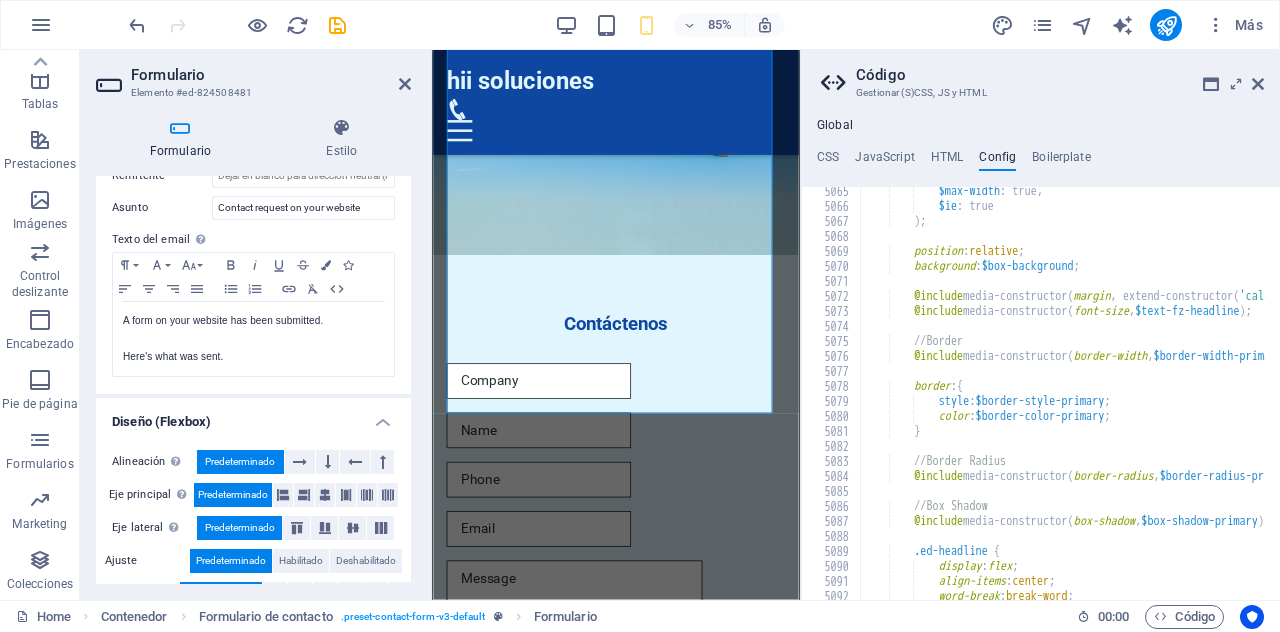 scroll, scrollTop: 708, scrollLeft: 0, axis: vertical 